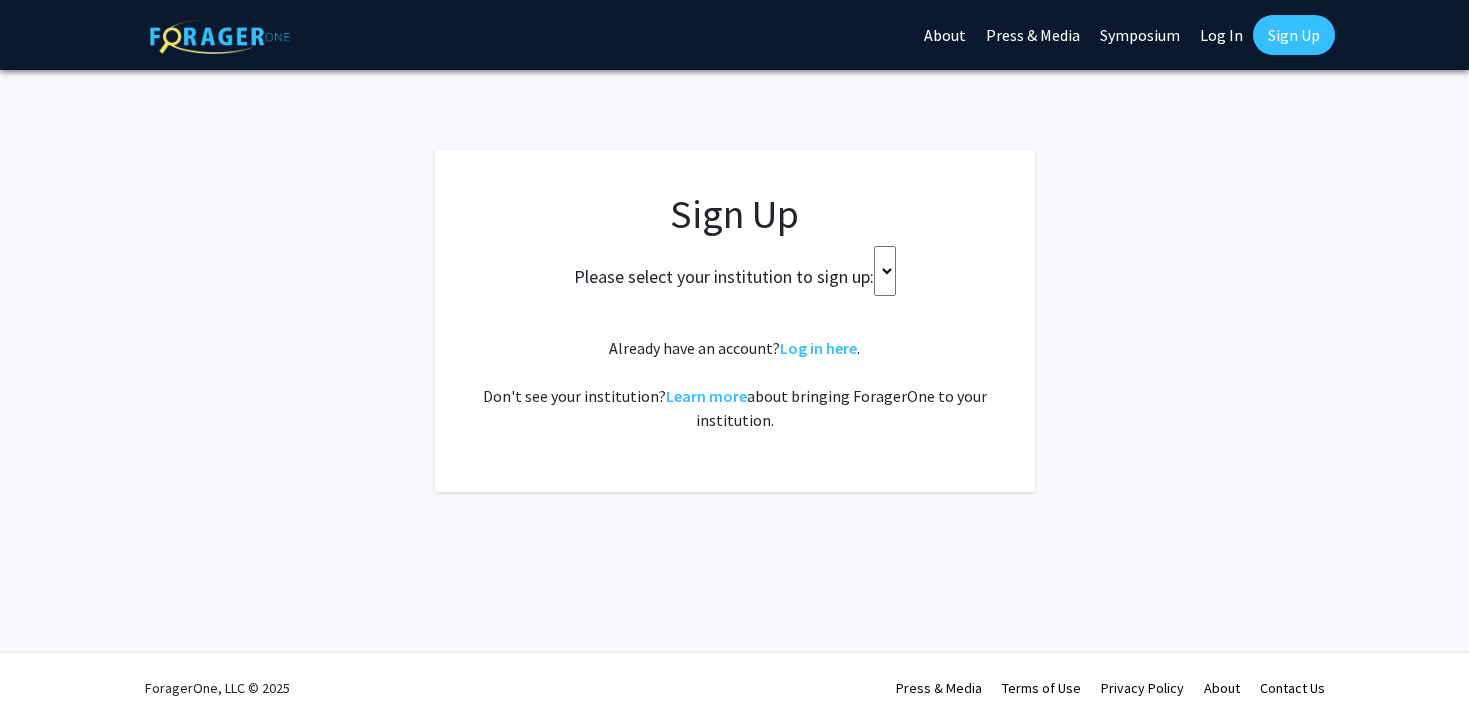 scroll, scrollTop: 0, scrollLeft: 0, axis: both 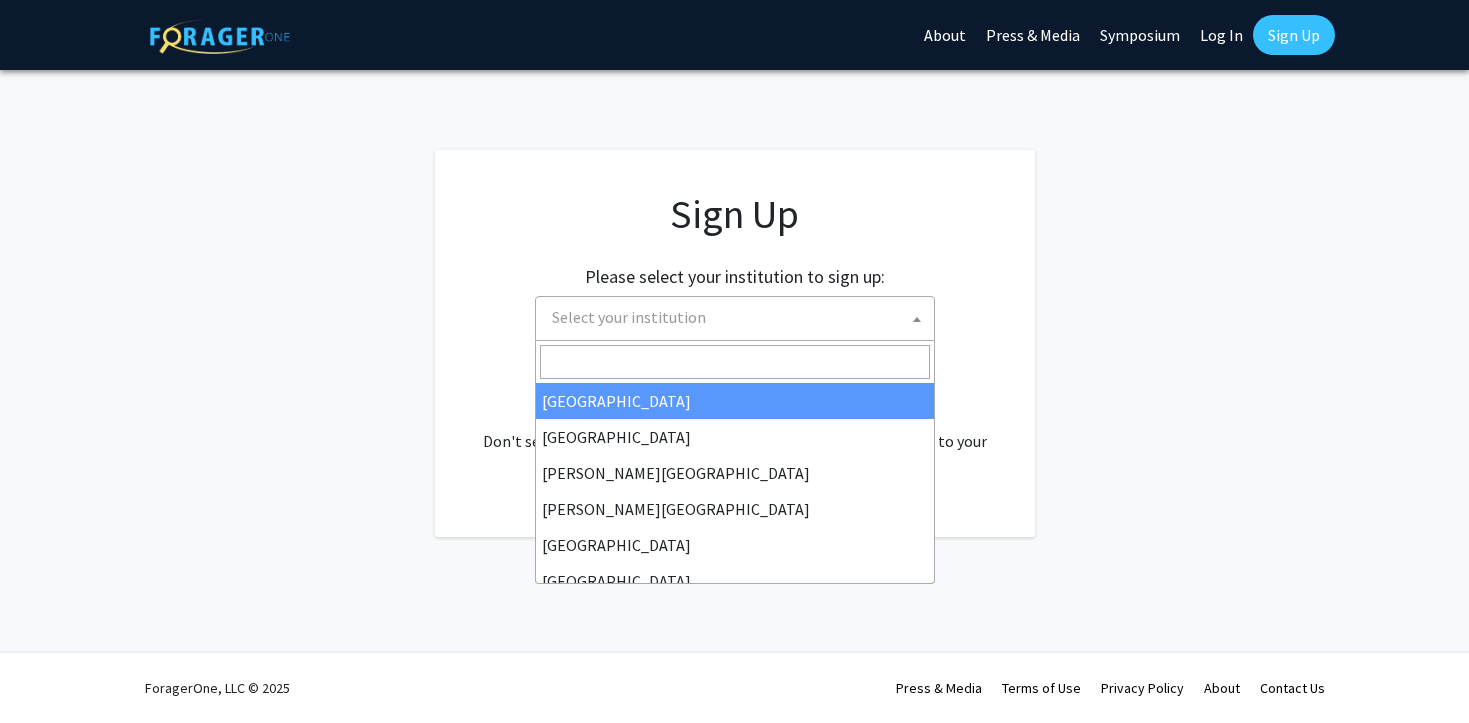 click on "Select your institution" at bounding box center (739, 317) 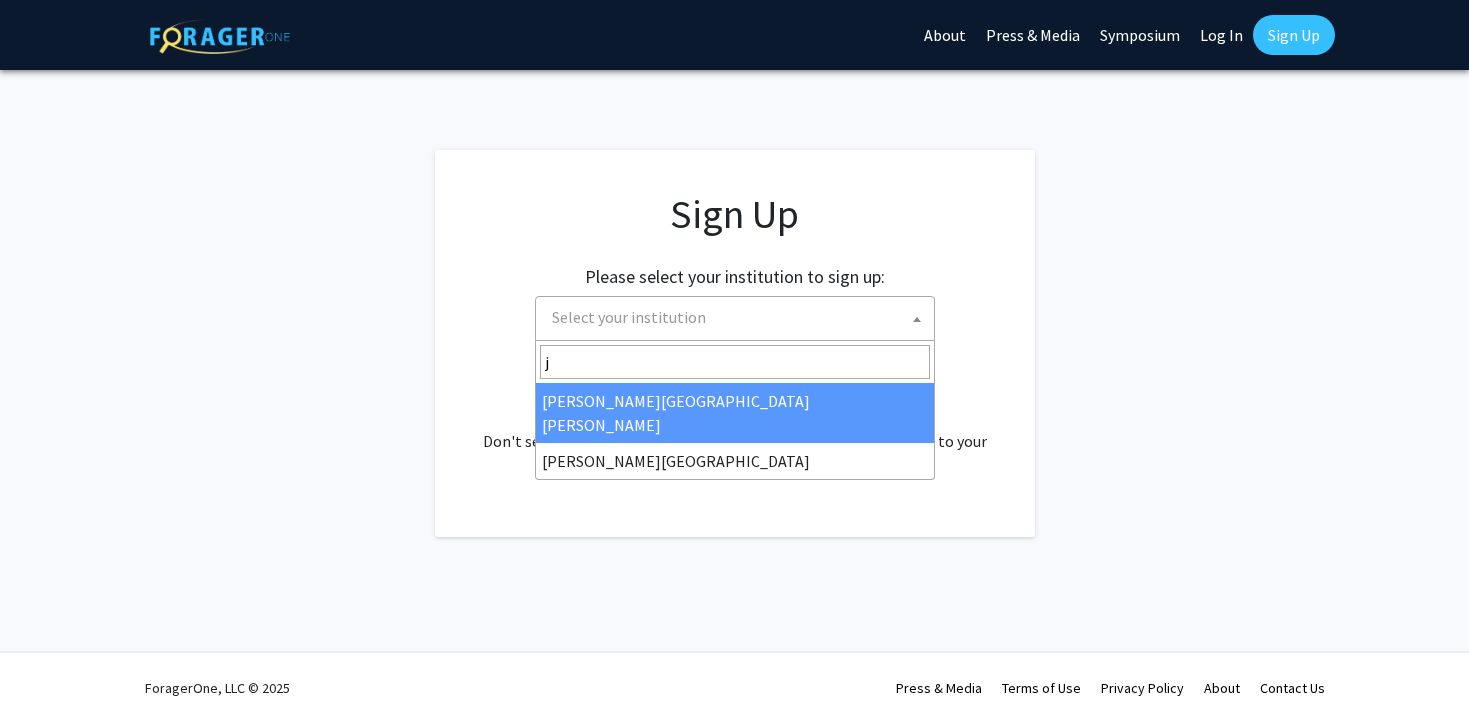 type on "j" 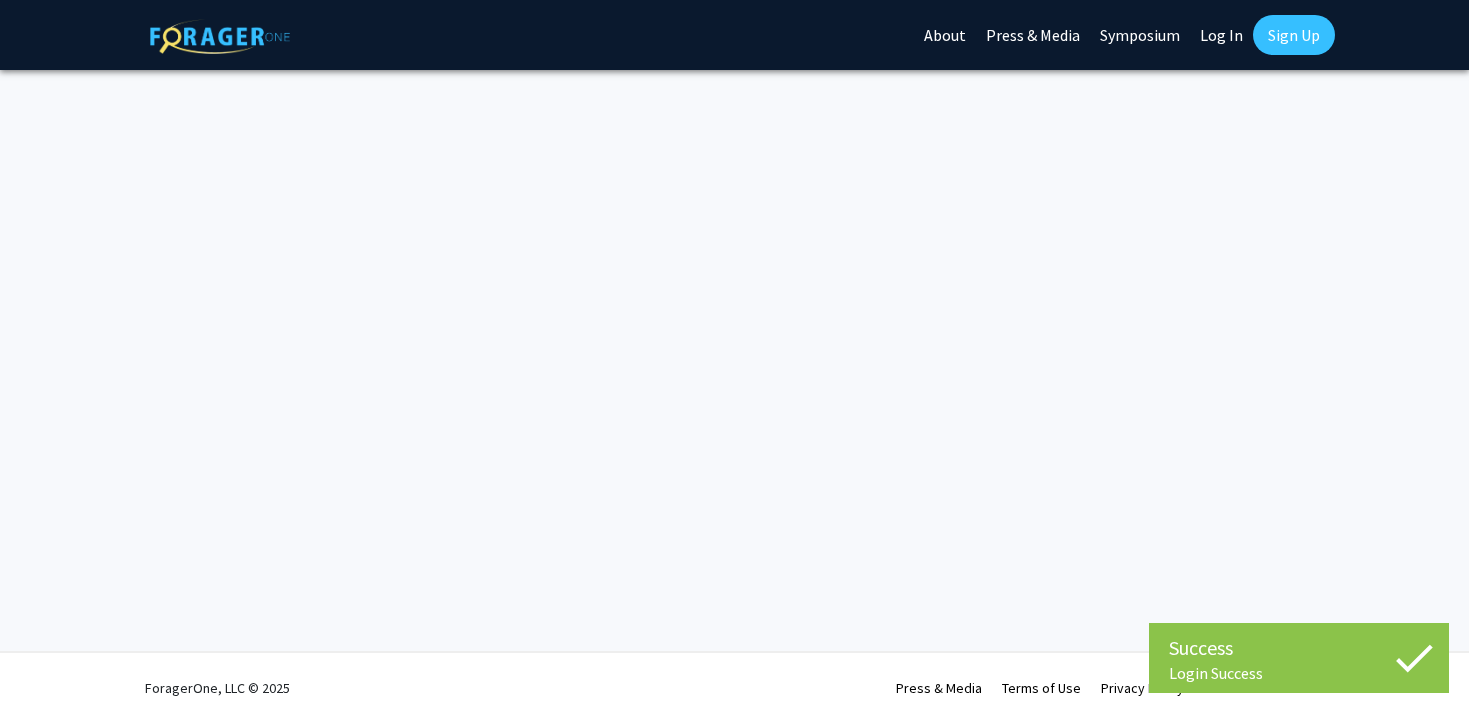 scroll, scrollTop: 0, scrollLeft: 0, axis: both 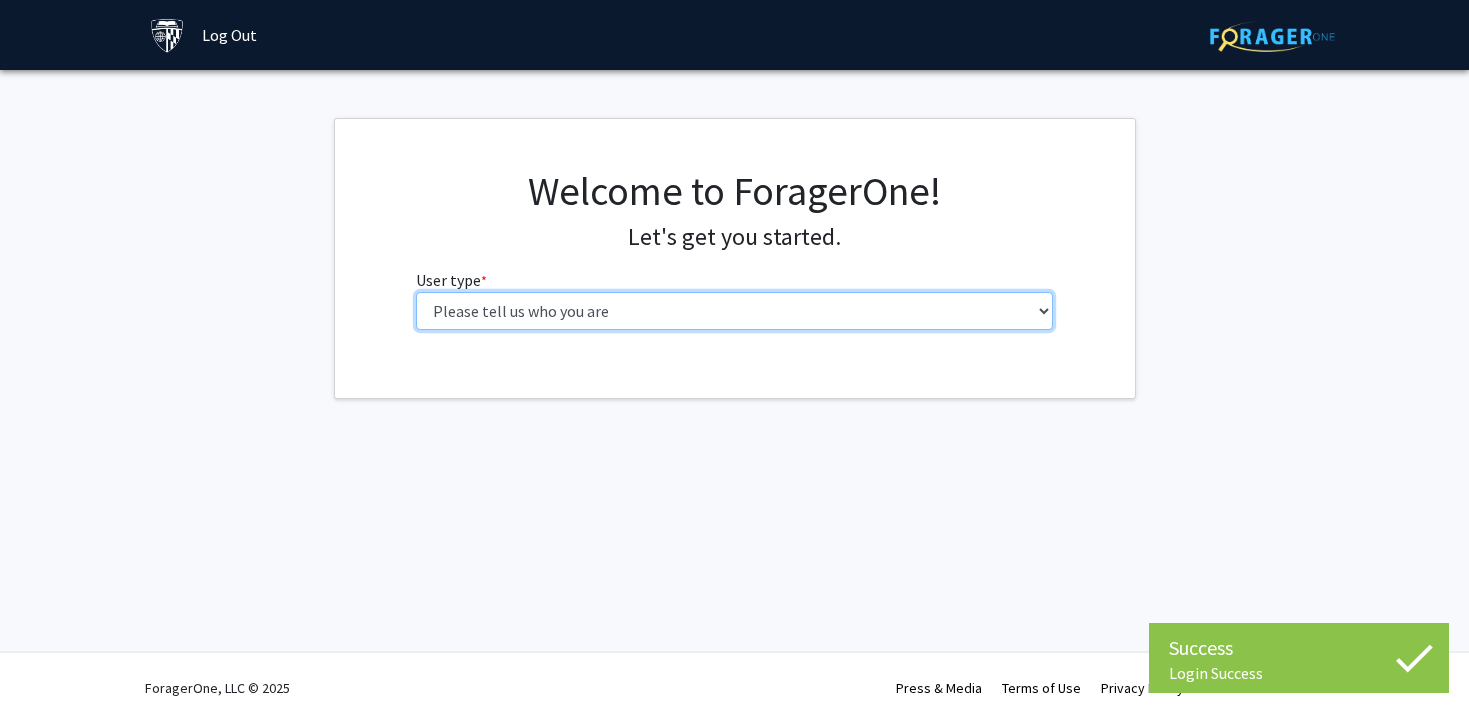click on "Please tell us who you are  Undergraduate Student   Master's Student   Doctoral Candidate (PhD, MD, DMD, PharmD, etc.)   Postdoctoral Researcher / Research Staff / Medical Resident / Medical Fellow   Faculty   Administrative Staff" at bounding box center [734, 311] 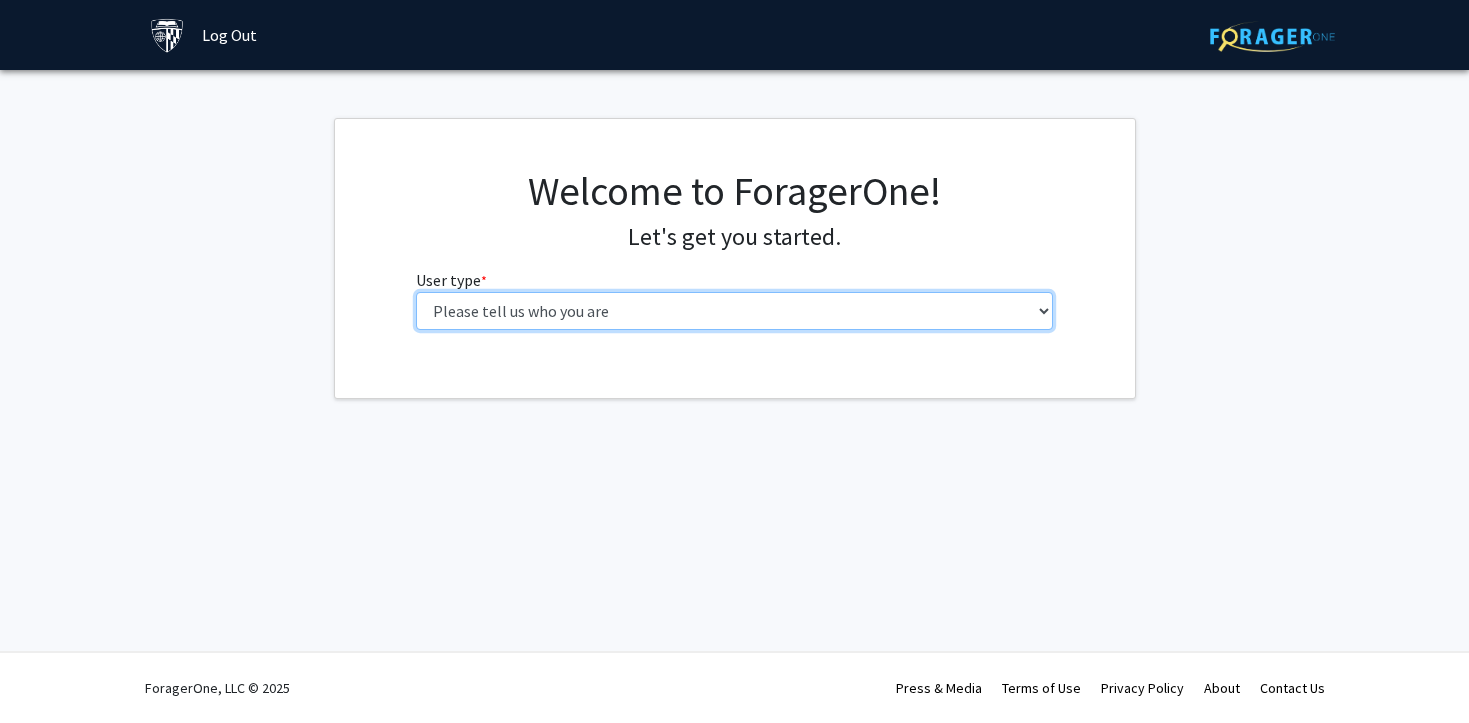 select on "2: masters" 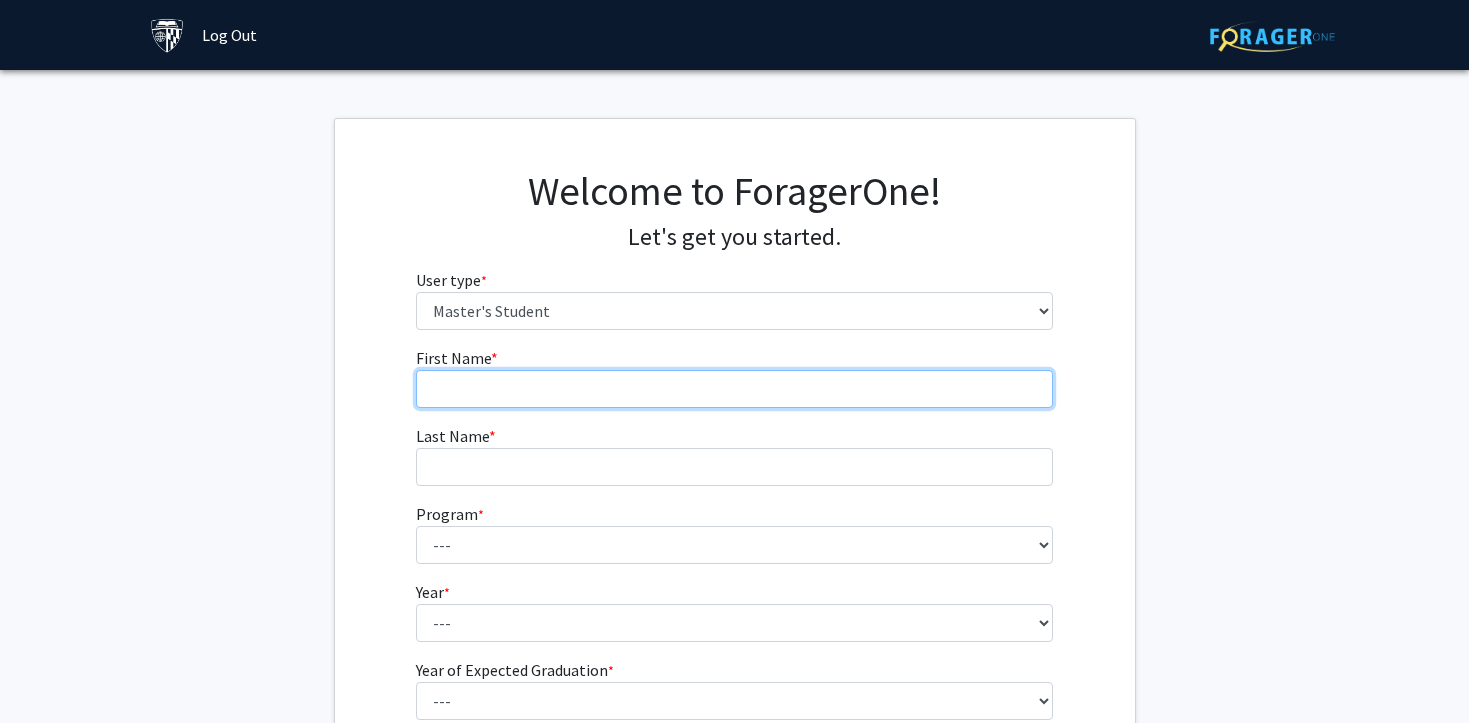 click on "First Name * required" at bounding box center [734, 389] 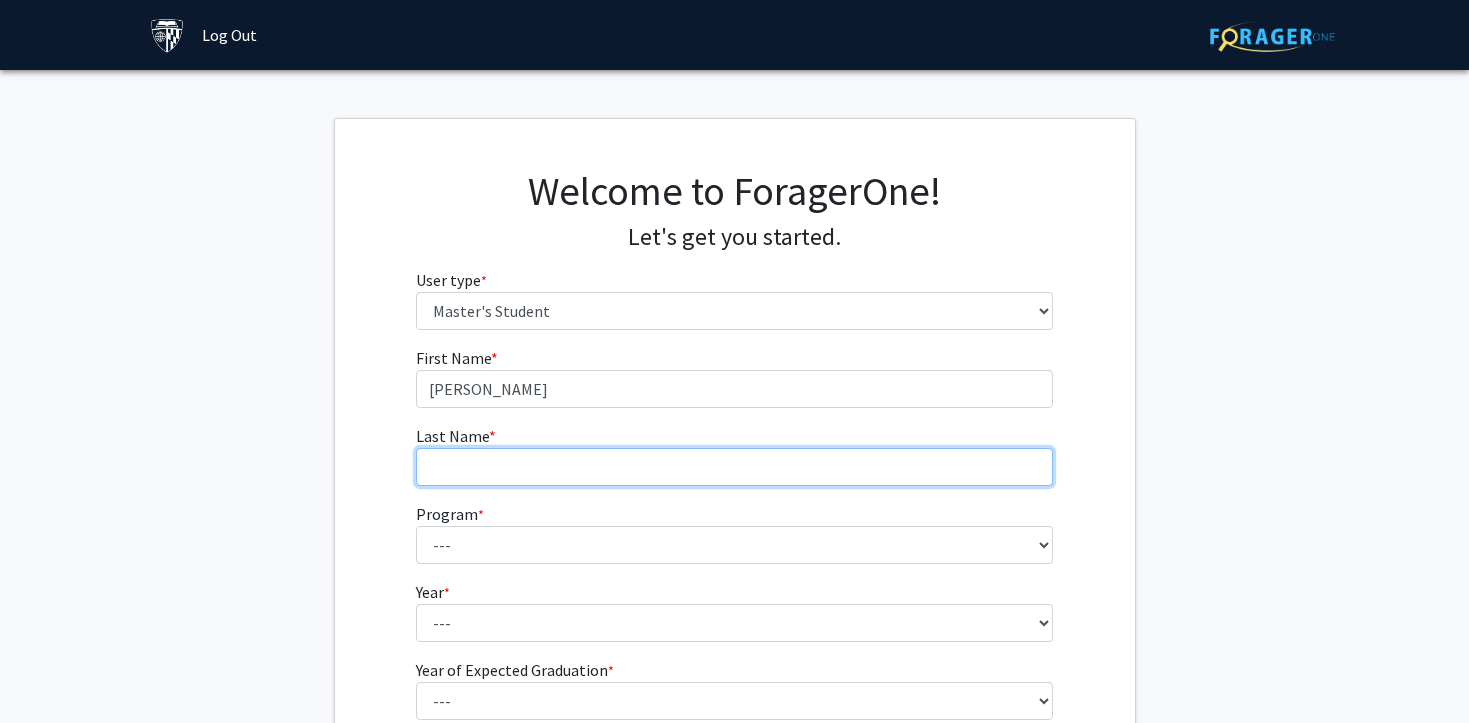 type on "Pou" 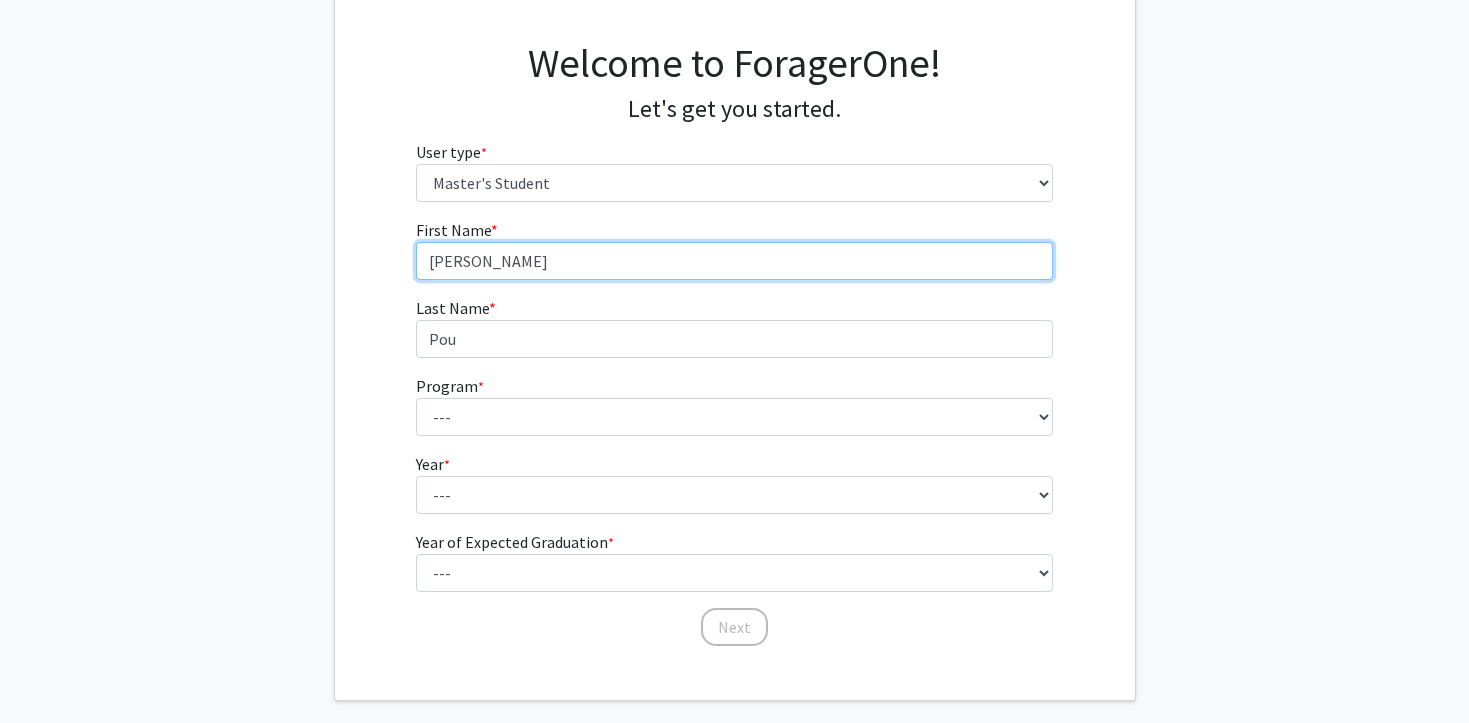 scroll, scrollTop: 168, scrollLeft: 0, axis: vertical 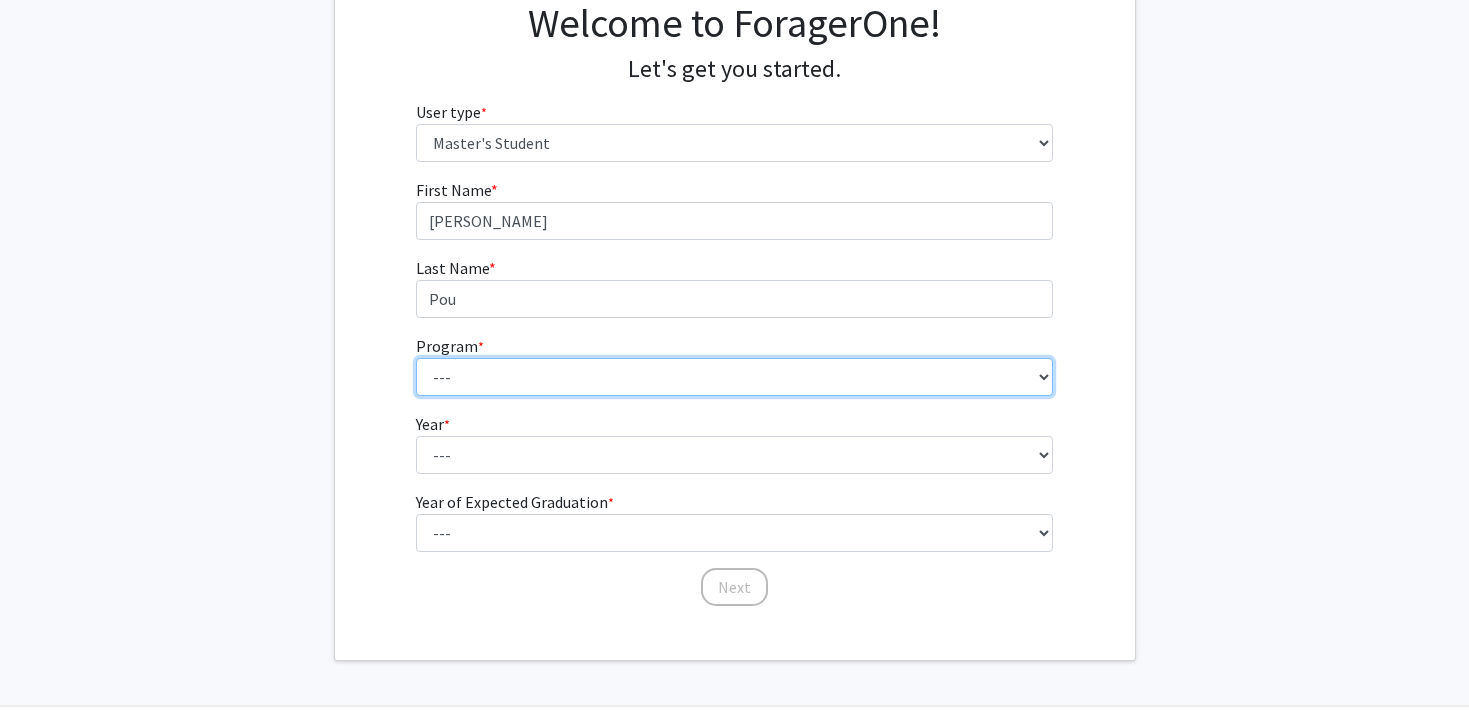 click on "---  Anatomy Education   Applied and Computational Mathematics   Applied Biomedical Engineering   Applied Economics   Applied Economics   Applied Health Sciences Informatics   Applied Mathematics and Statistics   Applied Physics   Applied Science in Community-Based Primary Health Care Programs in Global Health   Applied Science in Global Health Planning and Management   Applied Science in Humanitarian Health   Applied Science in Patient Safety and Healthcare Quality   Applied Science in Population Health Management   Applied Science in Spatial Analysis for Public Health   Artificial Intelligence   Audio Science: Acoustics   Audio Sciences: Recording and Production   Biochemistry and Molecular Biology   Bioengineering Innovation and Design   Bioethics   Bioinformatics   Biology   Biomedical Engineering   Biophysics   Biostatistics   Biotechnology   Biotechnology   Biotechnology Enterprise and Entrepreneurship   Business Administration   Business Analytics and Risk Management   Civil Engineering   Classics" at bounding box center [734, 377] 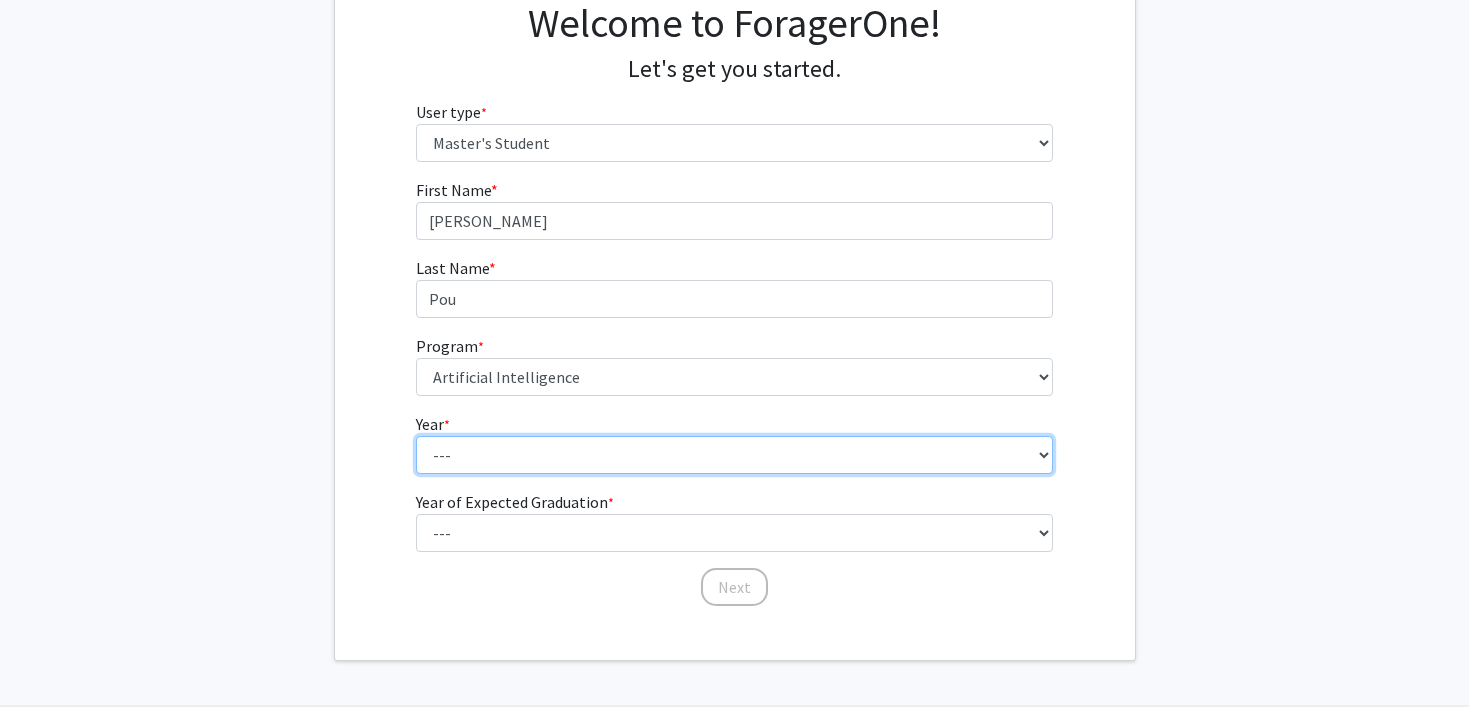 click on "---  First Year   Second Year" at bounding box center [734, 455] 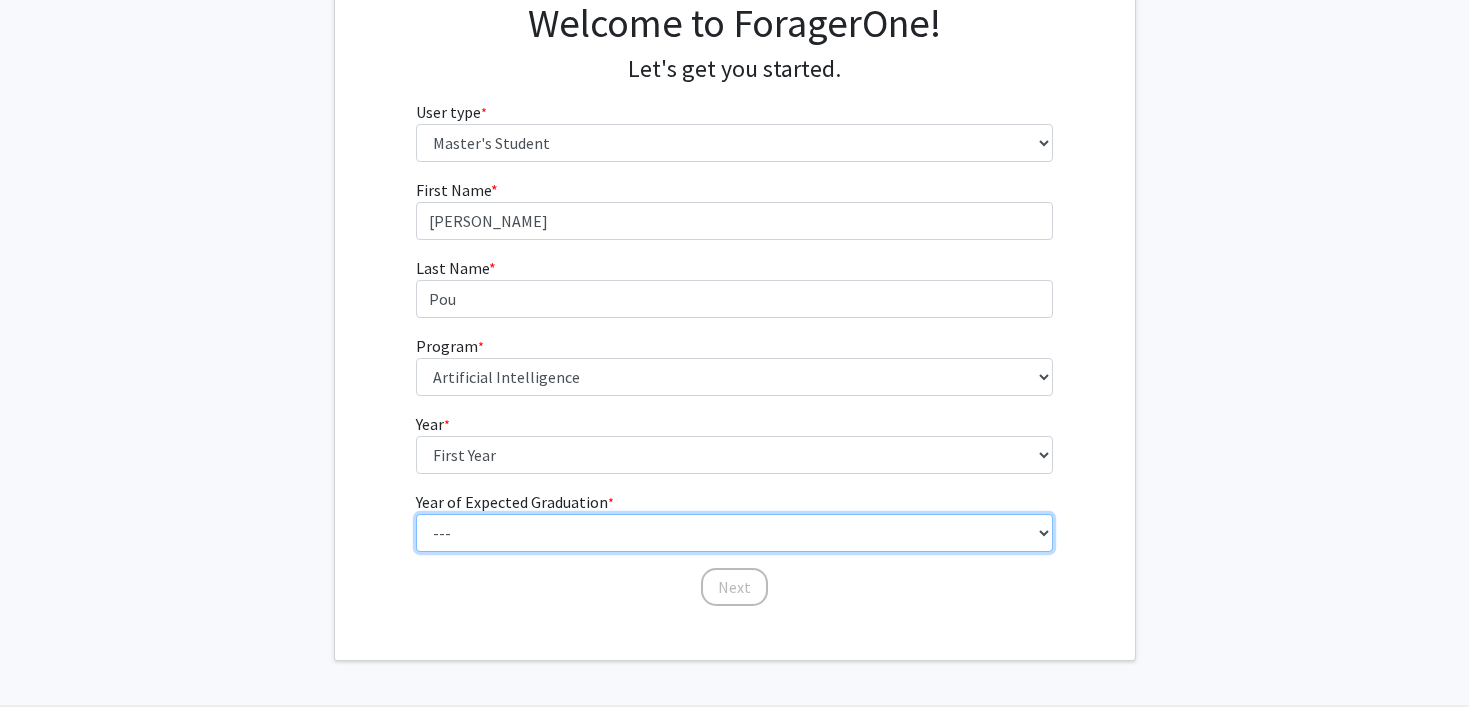 click on "---  2025   2026   2027   2028   2029   2030   2031   2032   2033   2034" at bounding box center (734, 533) 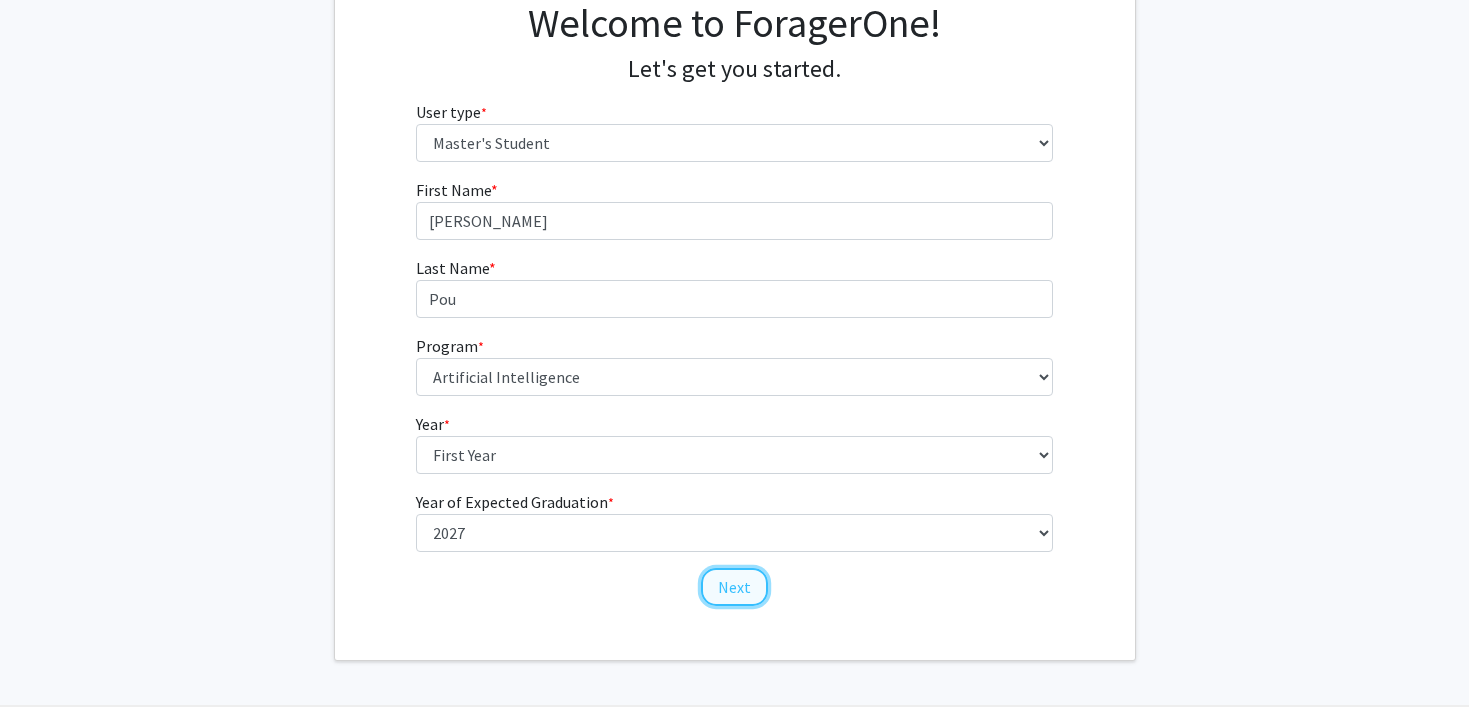 click on "Next" 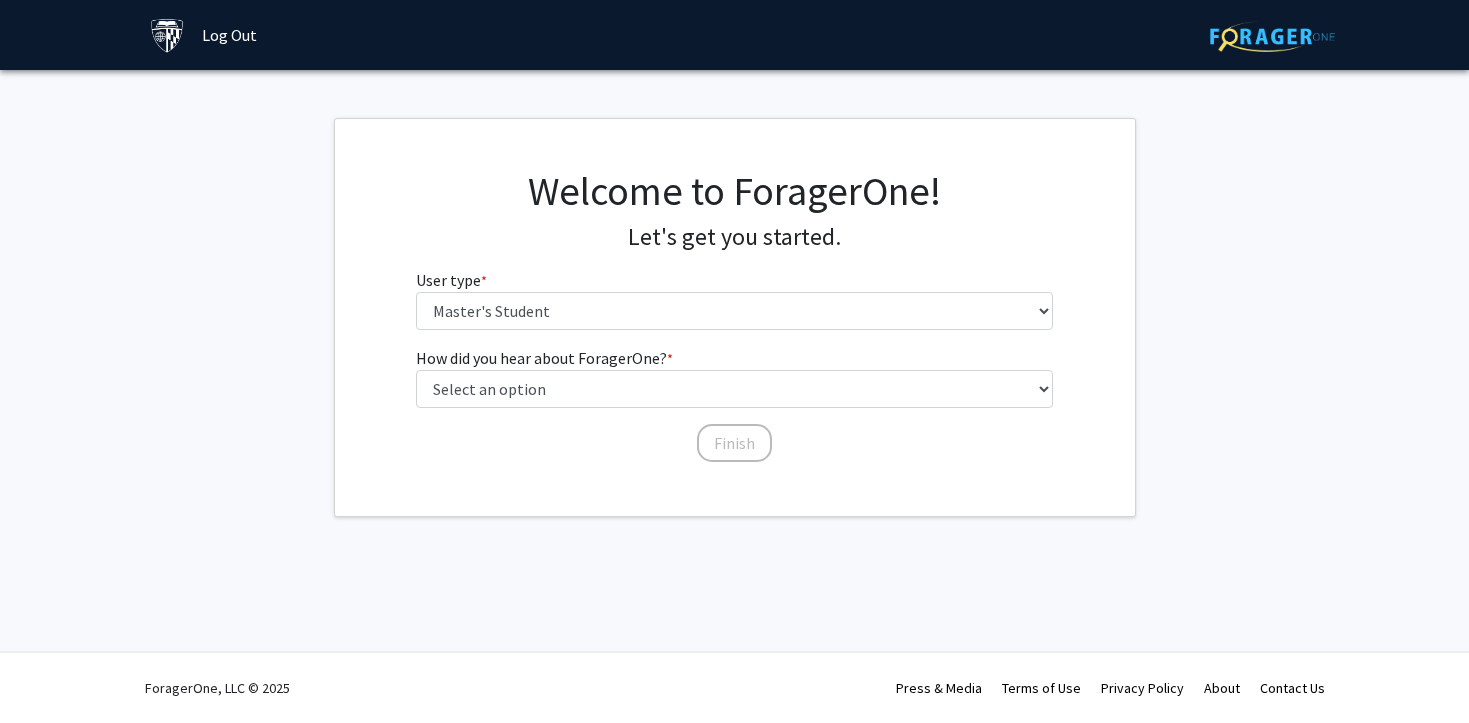 scroll, scrollTop: 0, scrollLeft: 0, axis: both 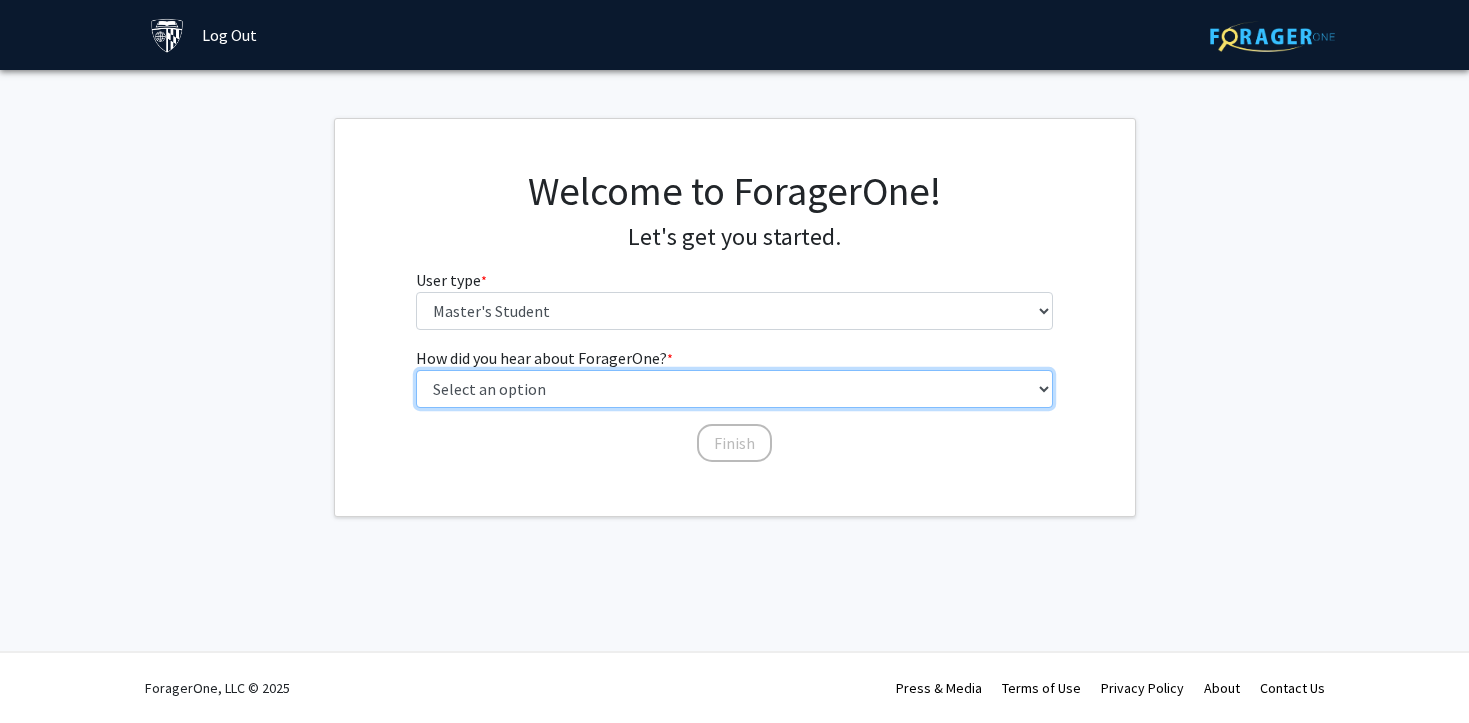 click on "Select an option  Peer/student recommendation   Faculty/staff recommendation   University website   University email or newsletter   Other" at bounding box center [734, 389] 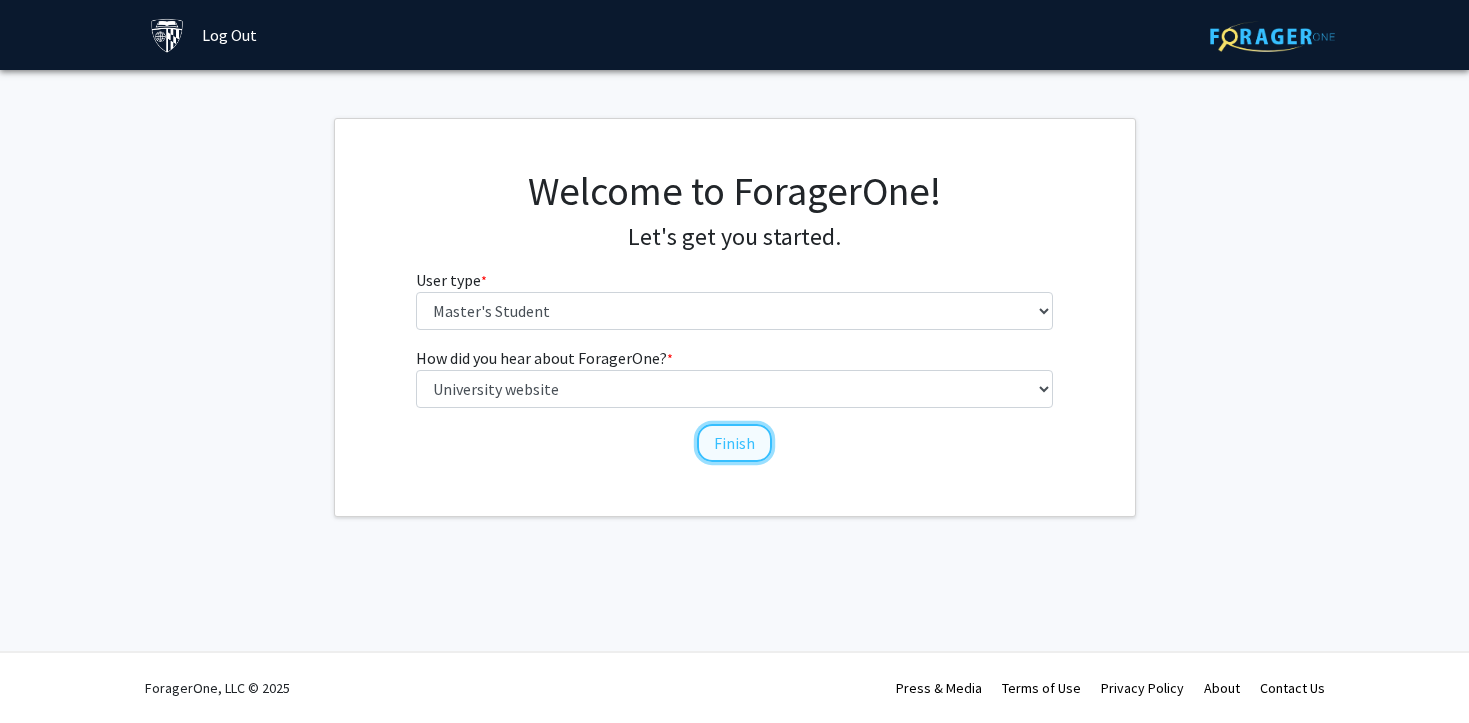 click on "Finish" 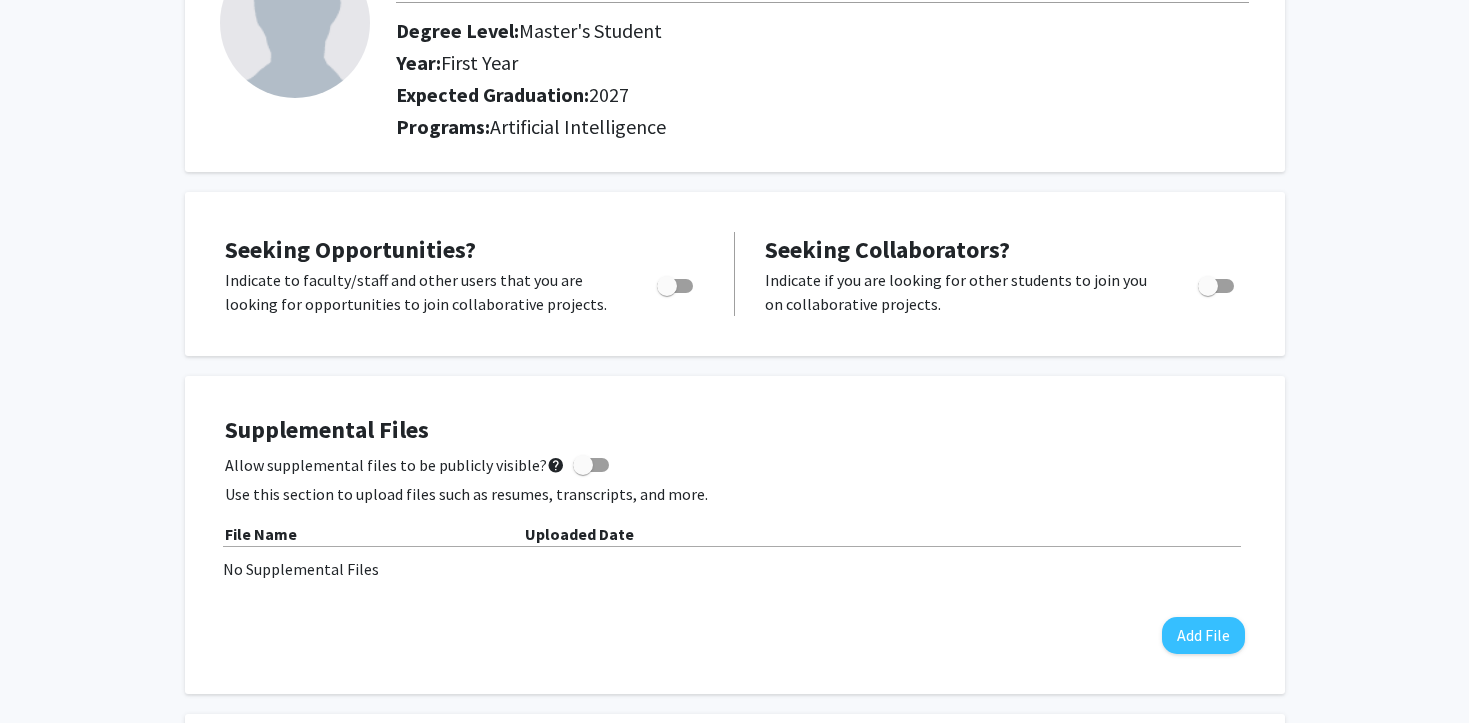 scroll, scrollTop: 0, scrollLeft: 0, axis: both 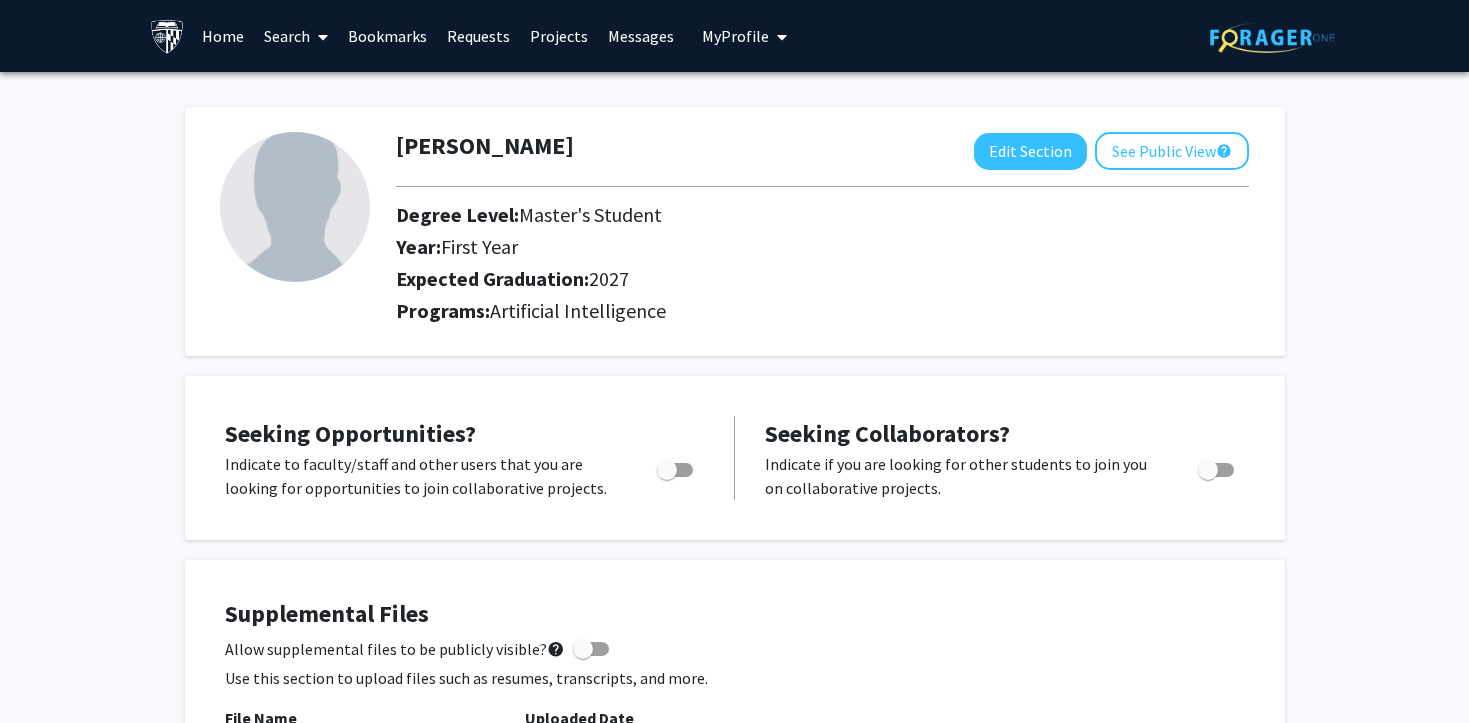 click at bounding box center [319, 37] 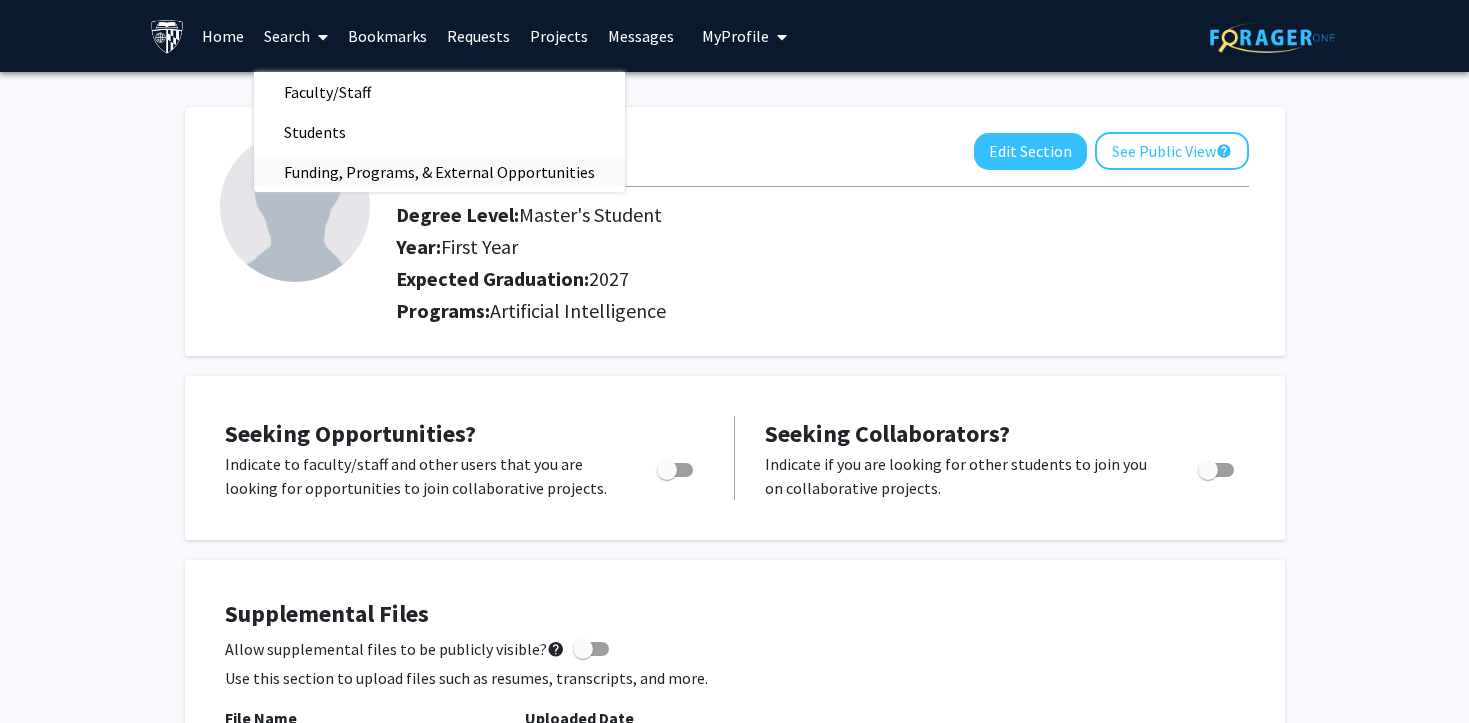 click on "Funding, Programs, & External Opportunities" at bounding box center [439, 172] 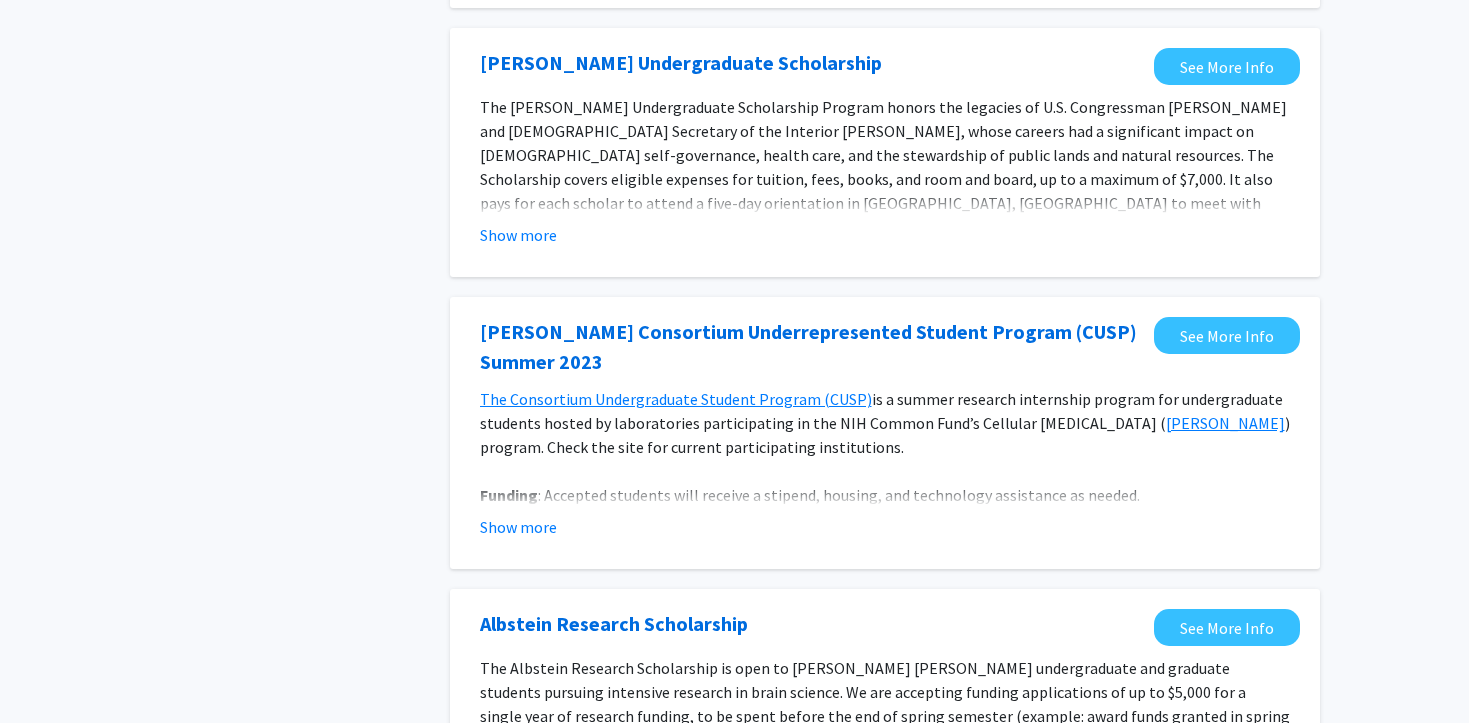 scroll, scrollTop: 0, scrollLeft: 0, axis: both 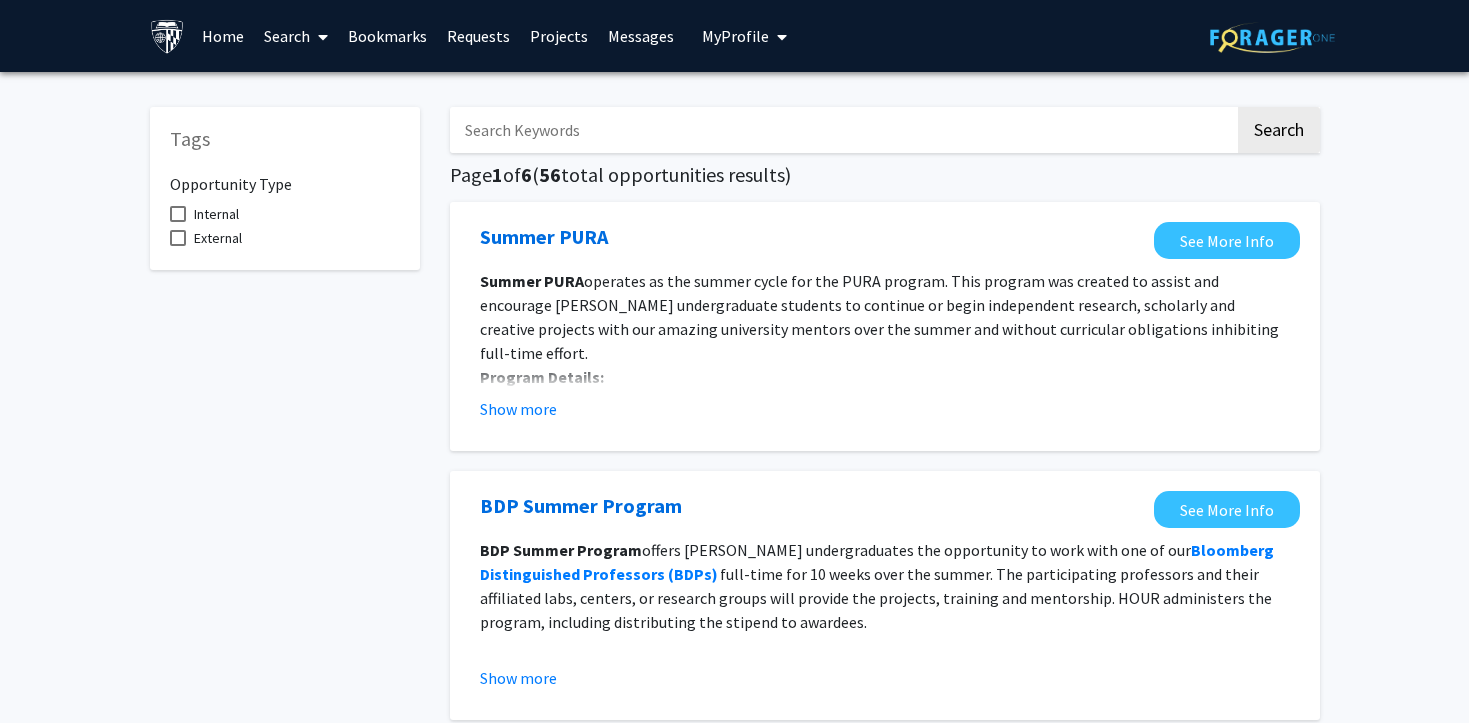 click at bounding box center [842, 130] 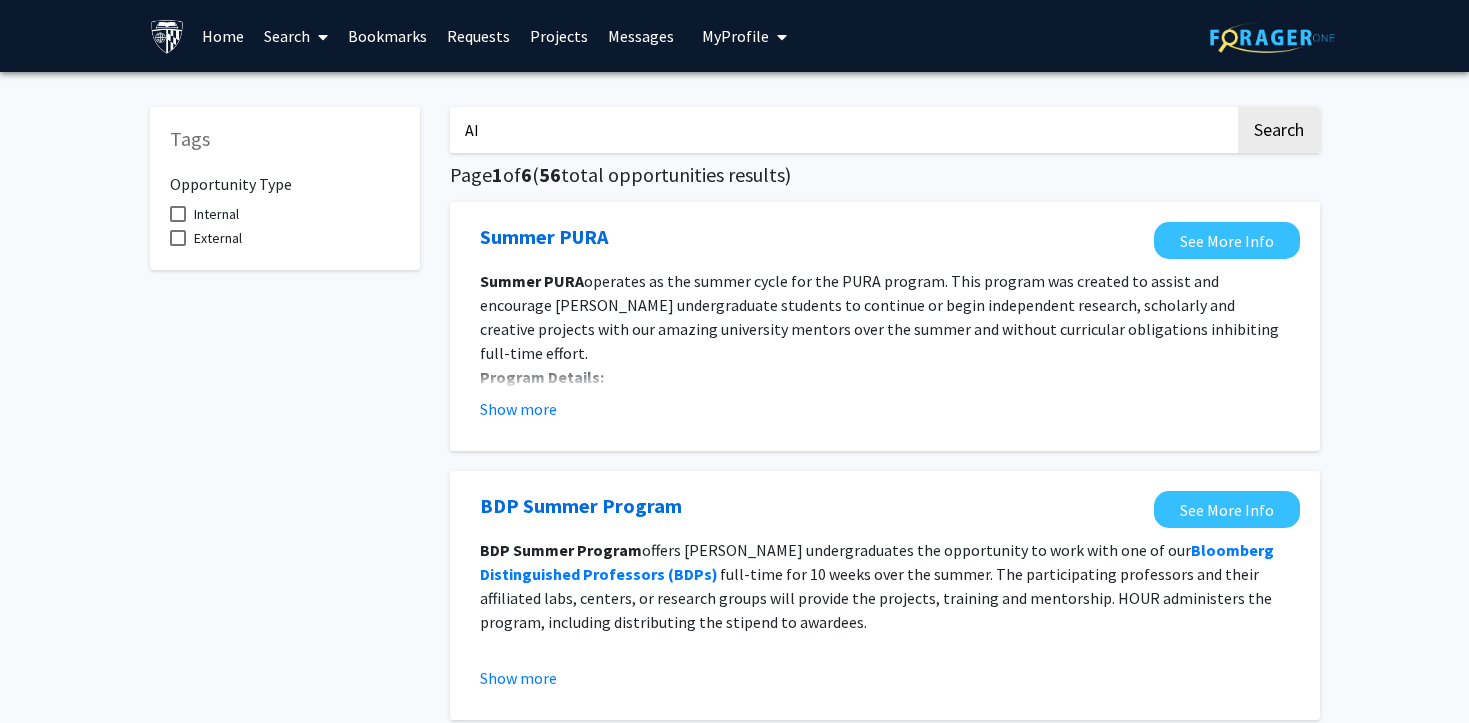 click on "Search" 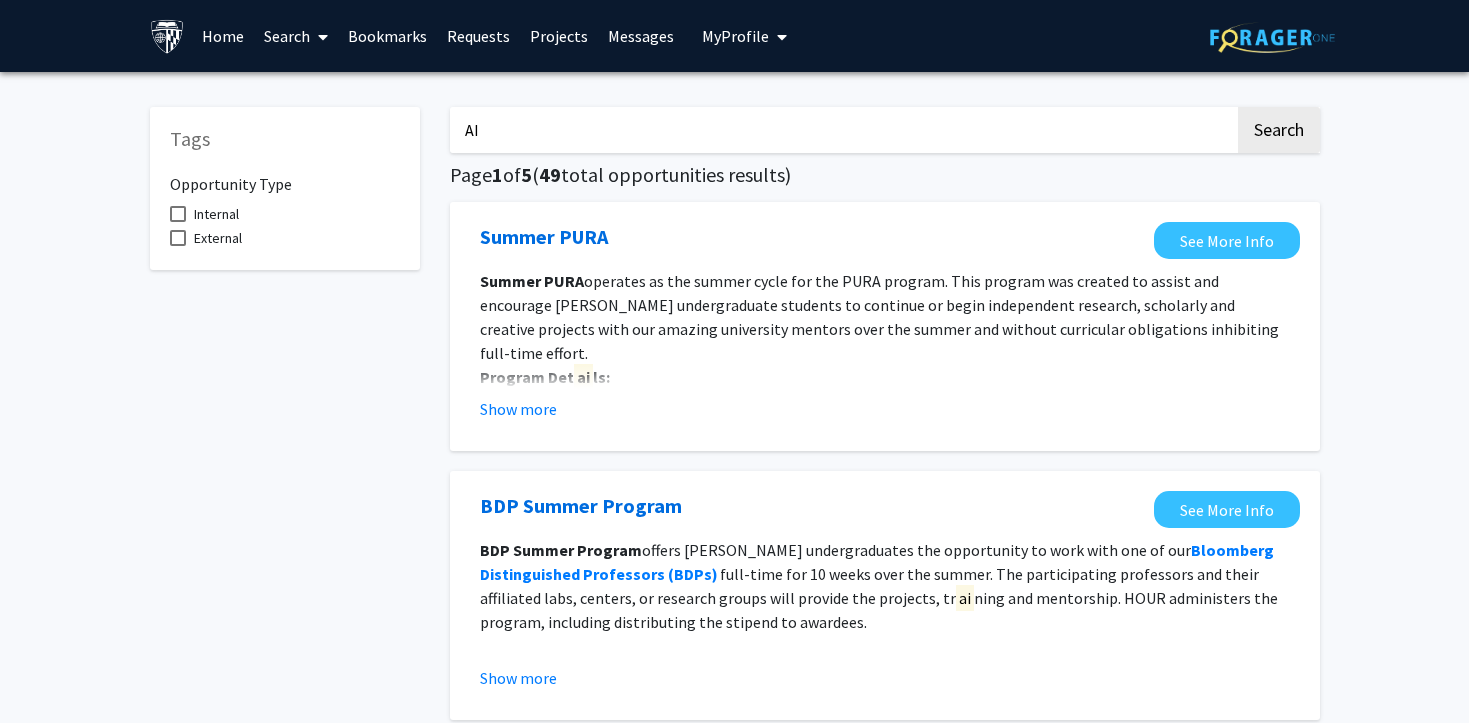 click on "AI" at bounding box center (842, 130) 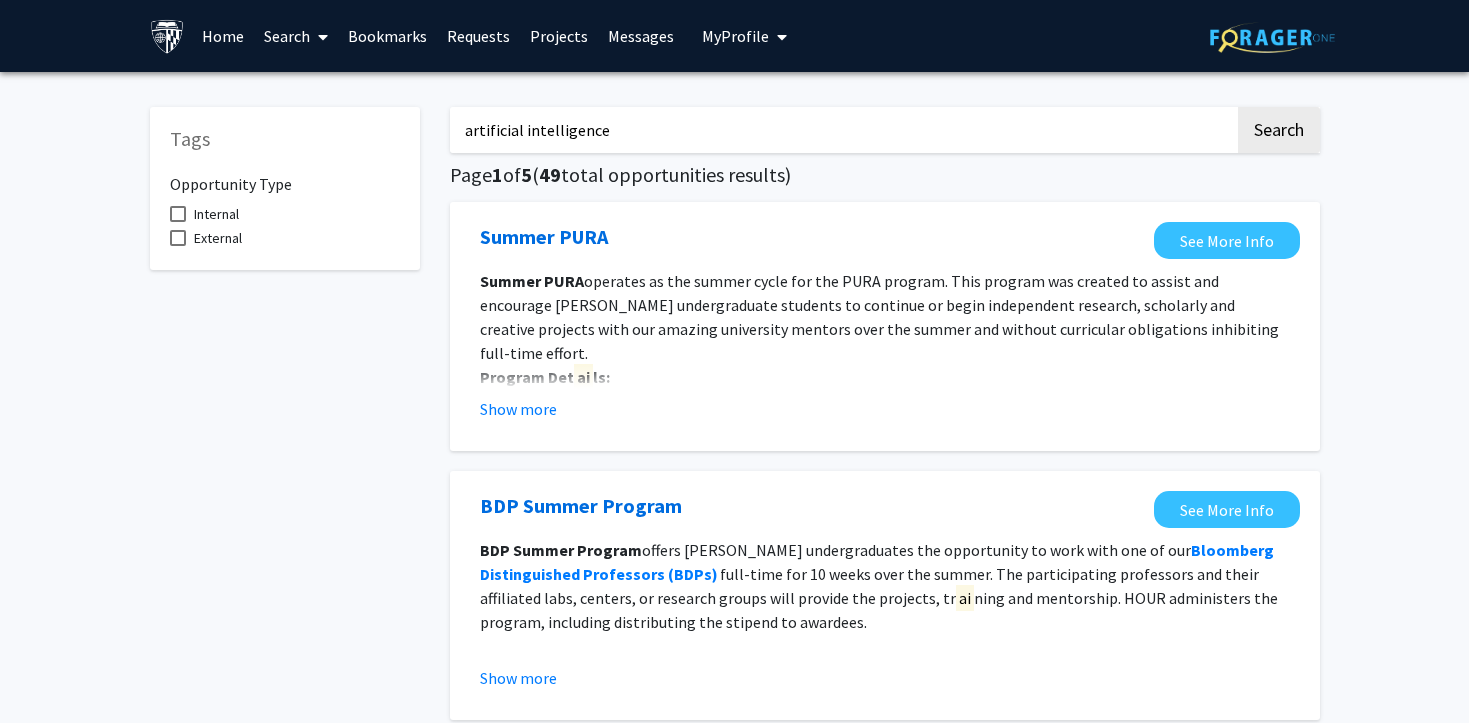 type on "artificial intelligence" 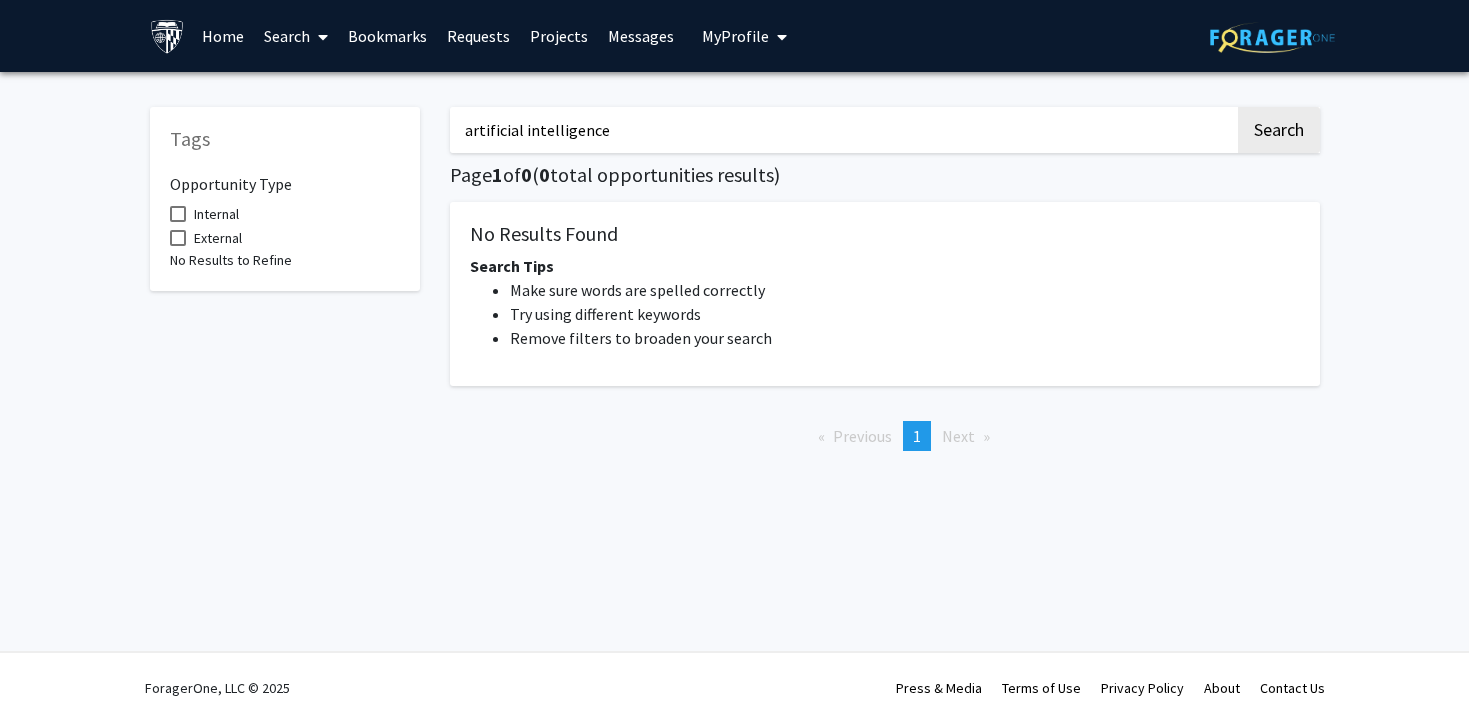 click on "artificial intelligence" at bounding box center [842, 130] 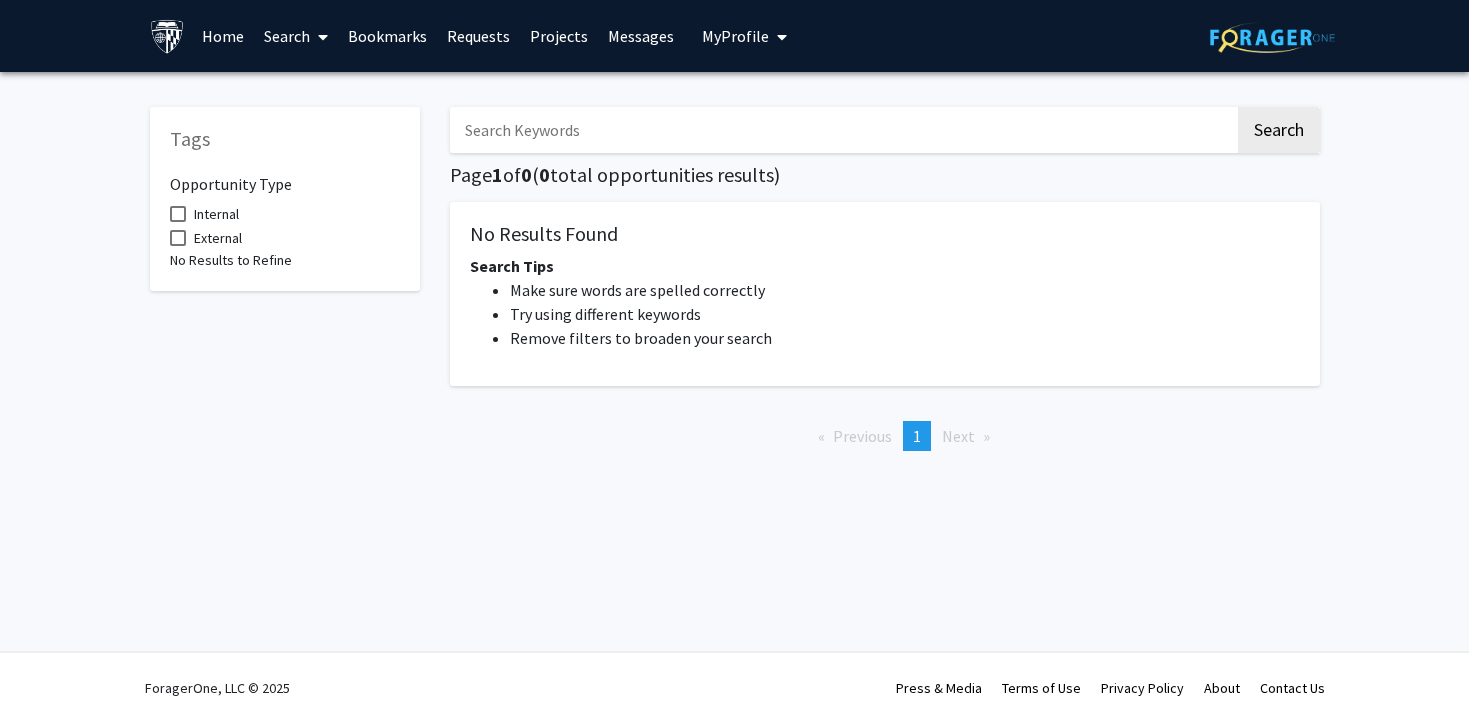 type 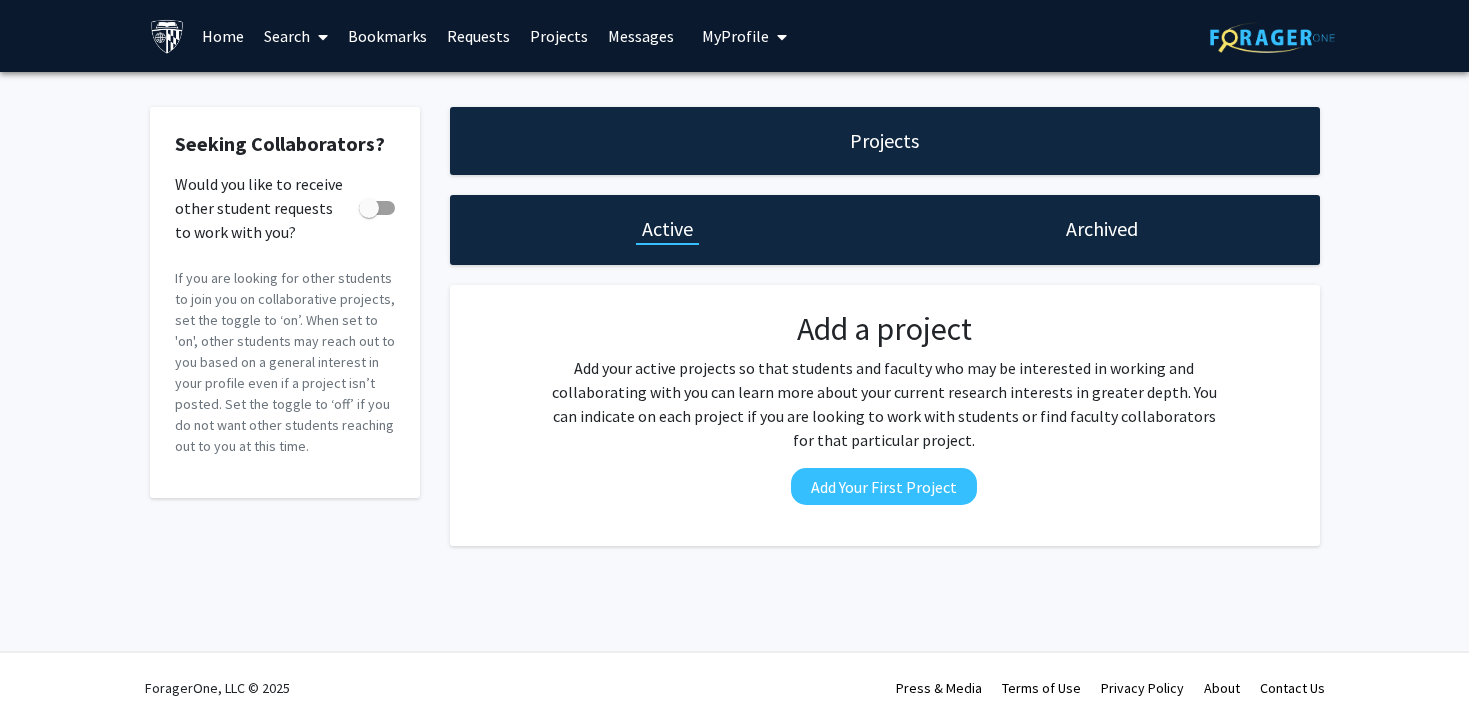 click on "Search" at bounding box center (296, 36) 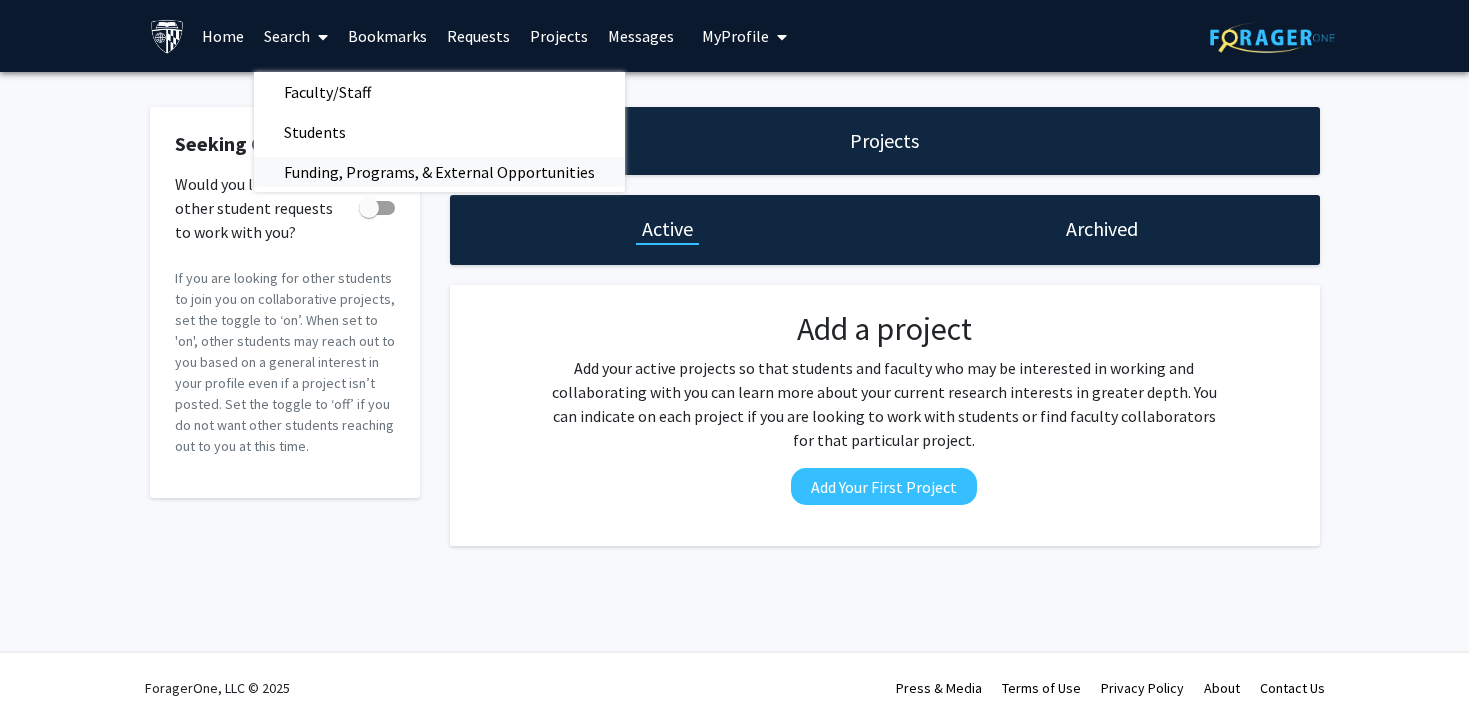 click on "Funding, Programs, & External Opportunities" at bounding box center (439, 172) 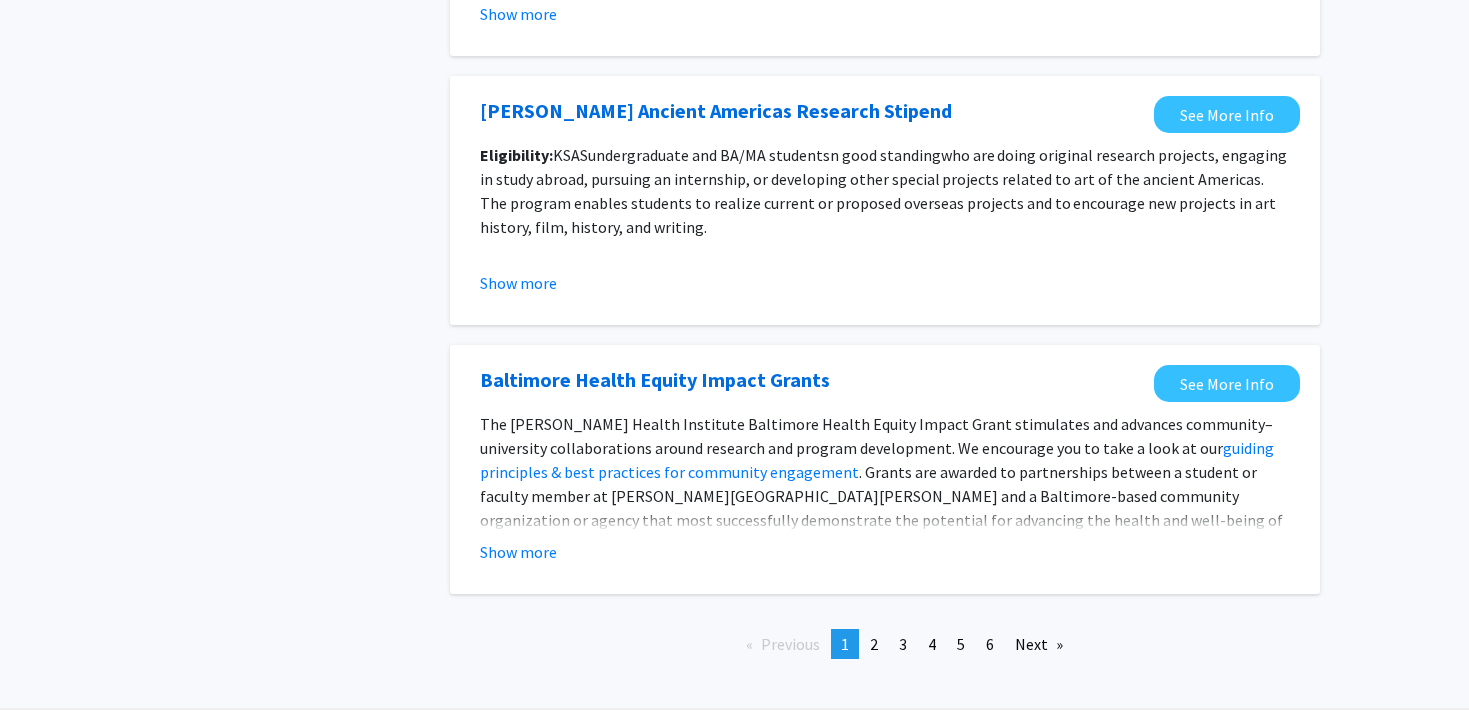 scroll, scrollTop: 2278, scrollLeft: 0, axis: vertical 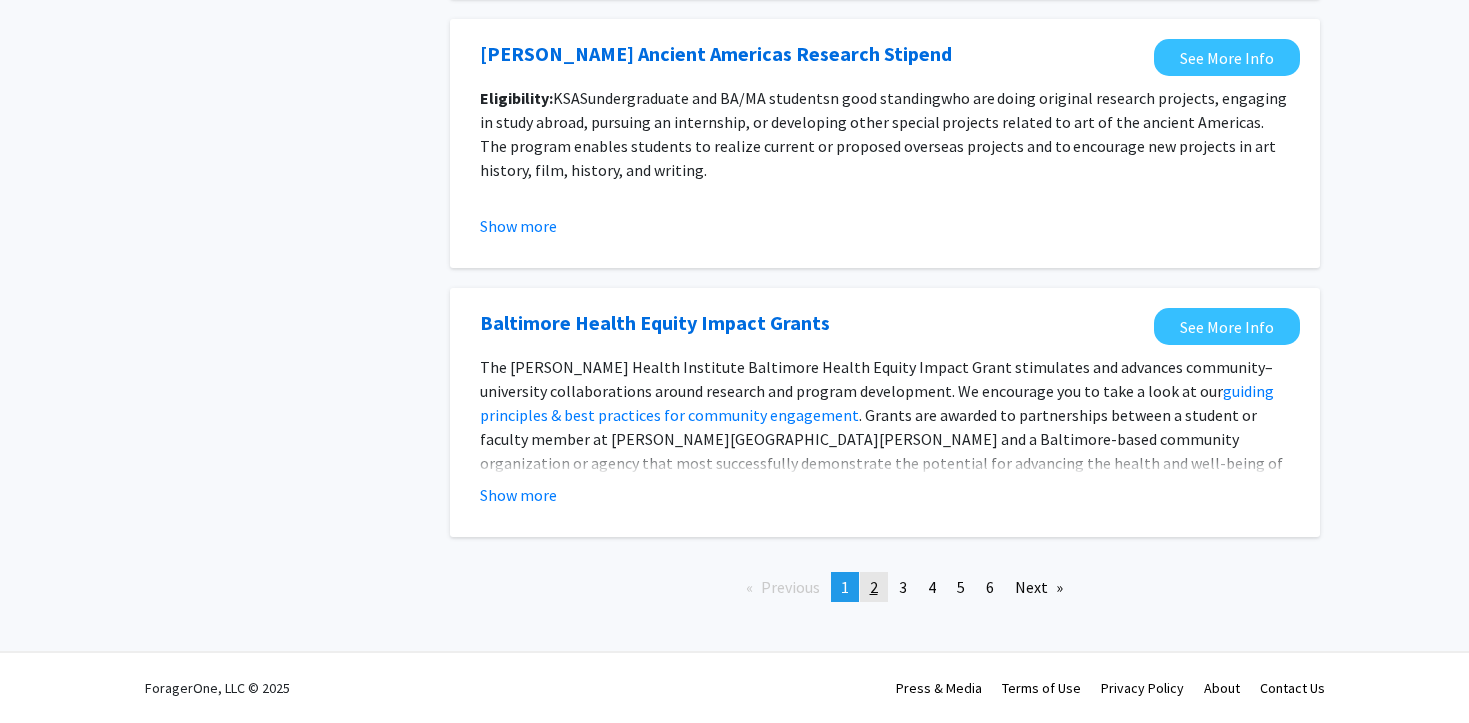 click on "page  2" 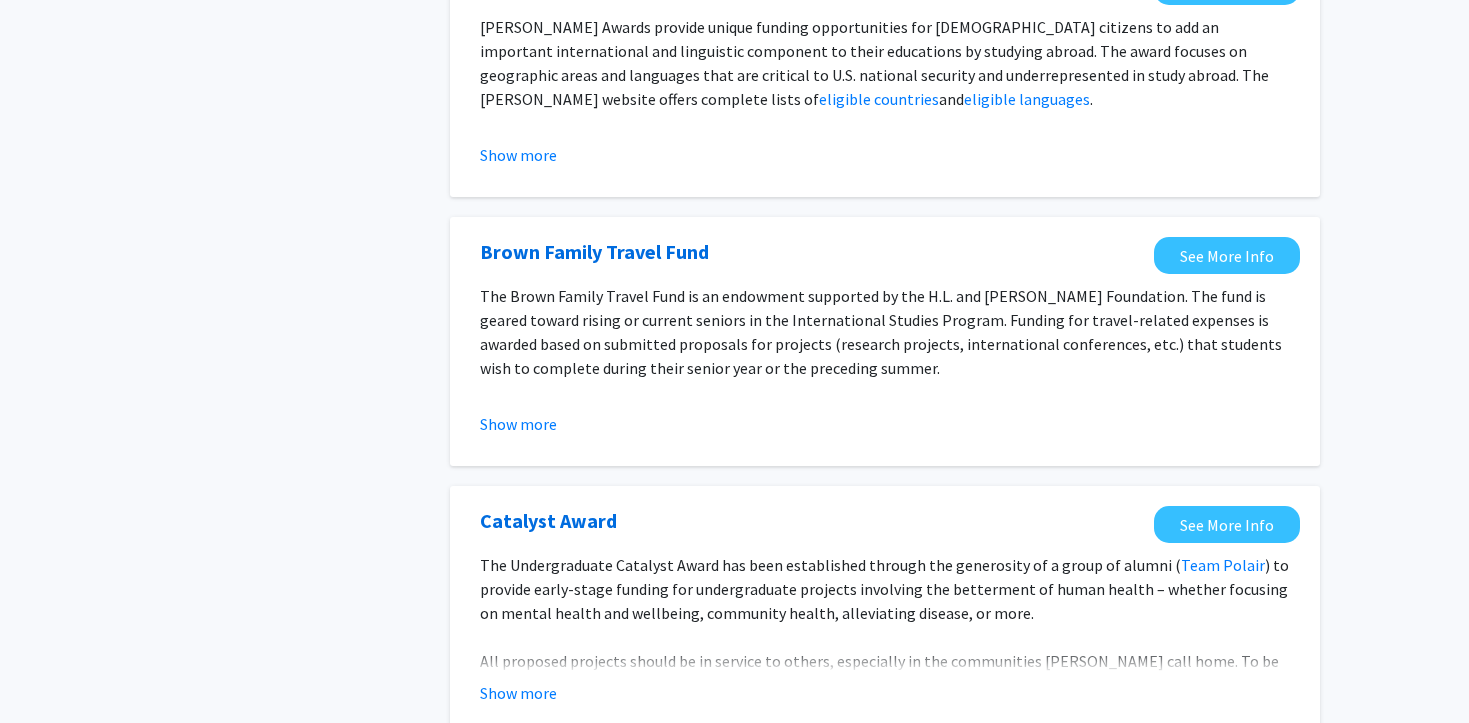 scroll, scrollTop: 529, scrollLeft: 0, axis: vertical 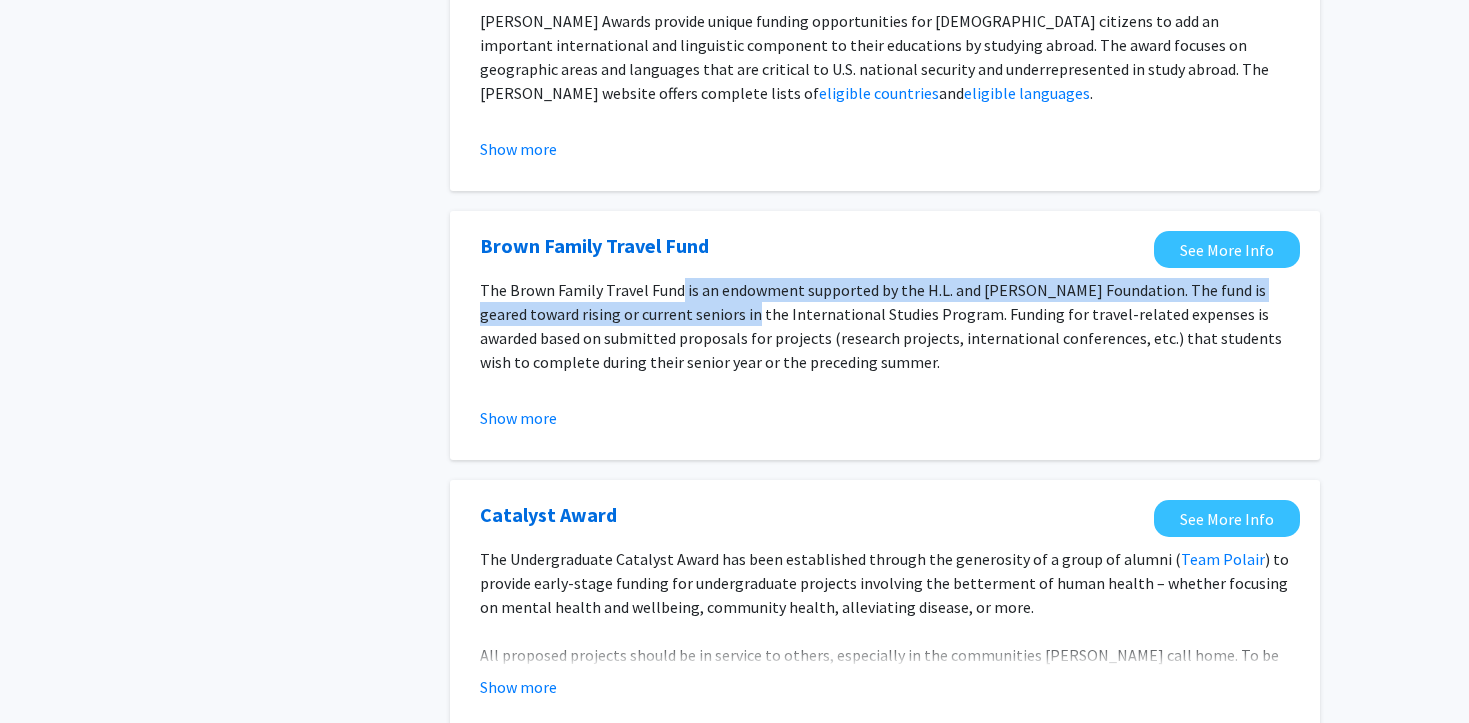drag, startPoint x: 679, startPoint y: 291, endPoint x: 722, endPoint y: 322, distance: 53.009434 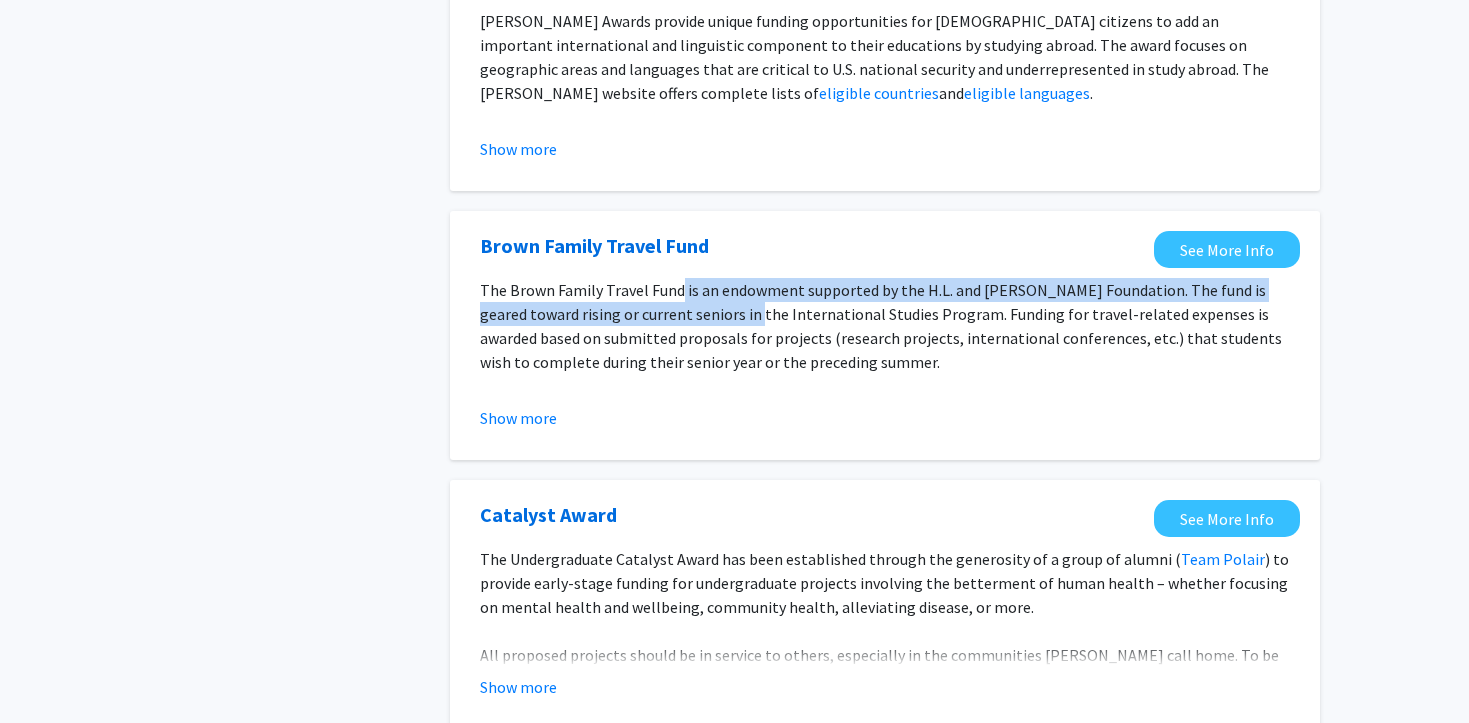 click on "The Brown Family Travel Fund is an endowment supported by the H.L. and [PERSON_NAME] Foundation. The fund is geared toward rising or current seniors in the International Studies Program. Funding for travel-related expenses is awarded based on submitted proposals for projects (research projects, international conferences, etc.) that students wish to complete during their senior year or the preceding summer." 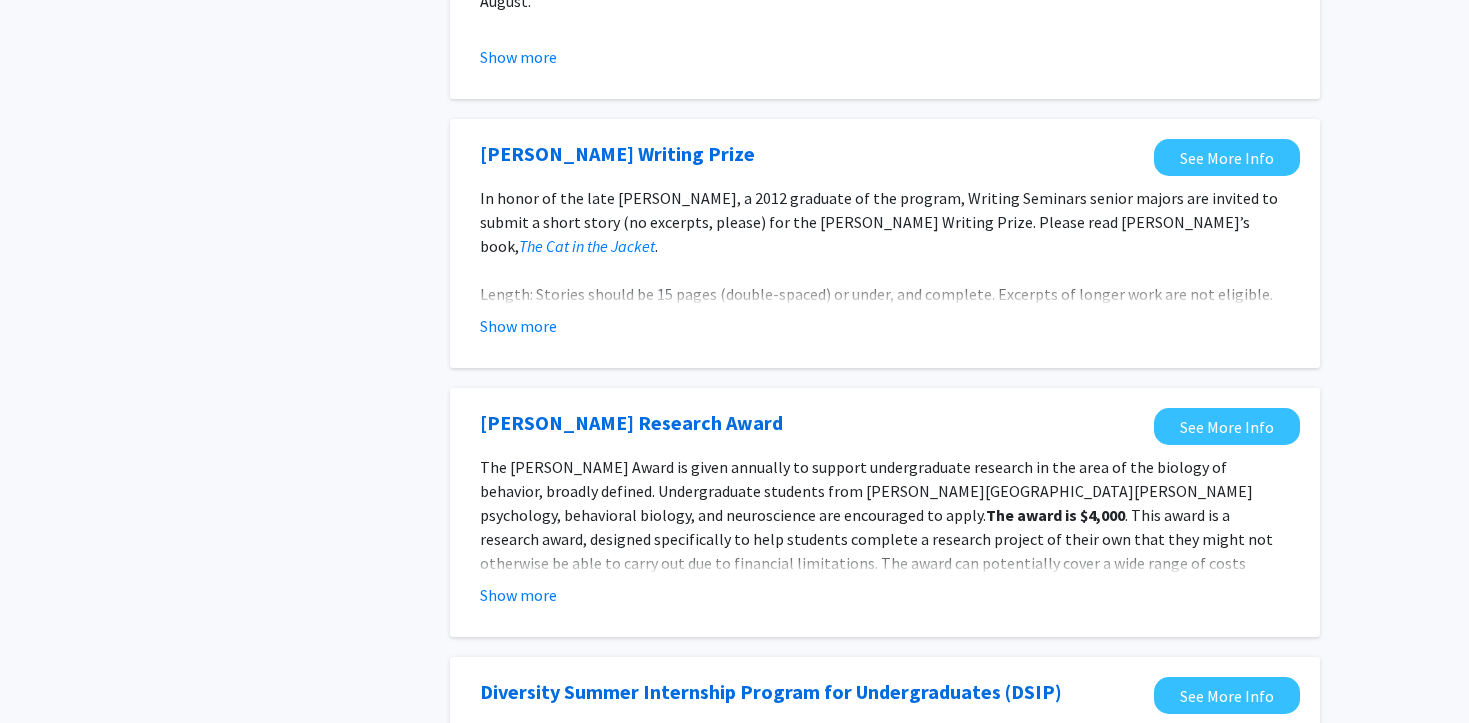scroll, scrollTop: 2170, scrollLeft: 0, axis: vertical 